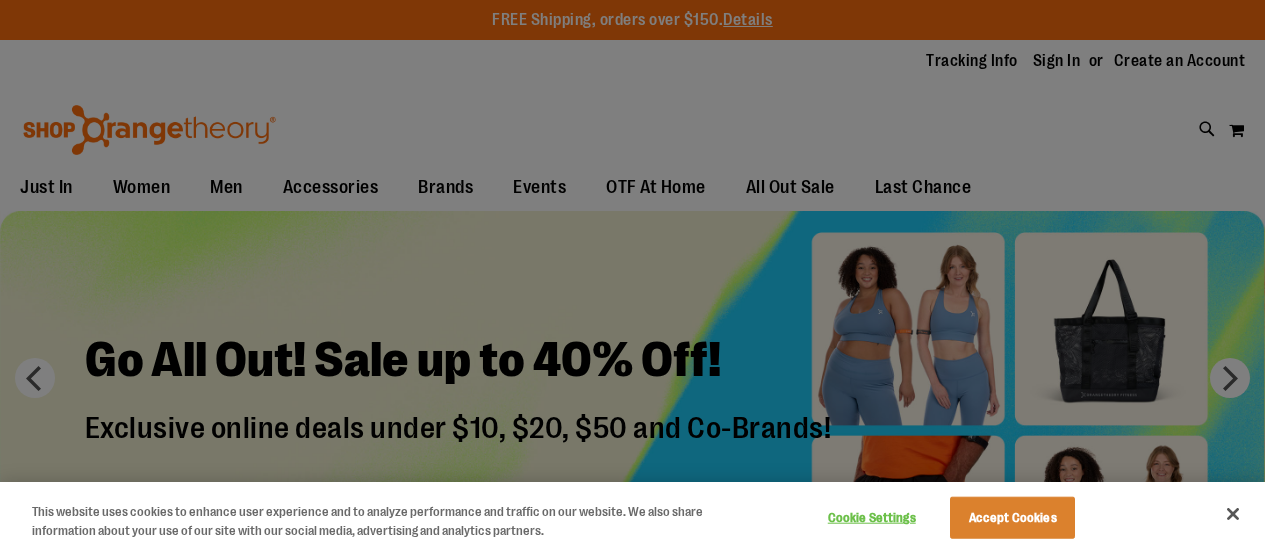 scroll, scrollTop: 0, scrollLeft: 0, axis: both 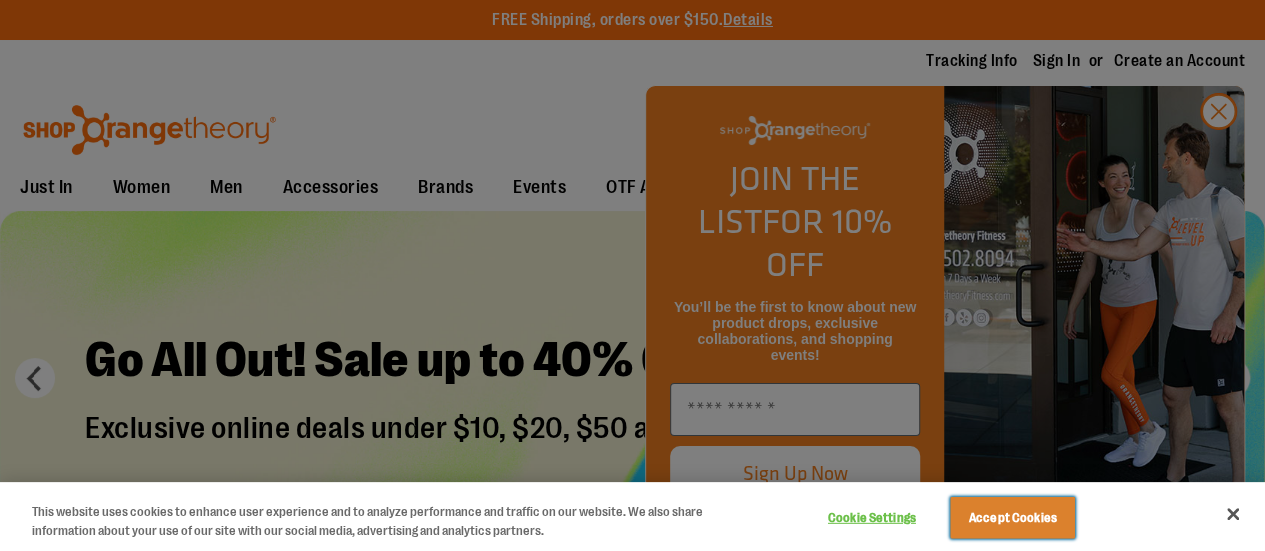 click on "Accept Cookies" at bounding box center [1012, 518] 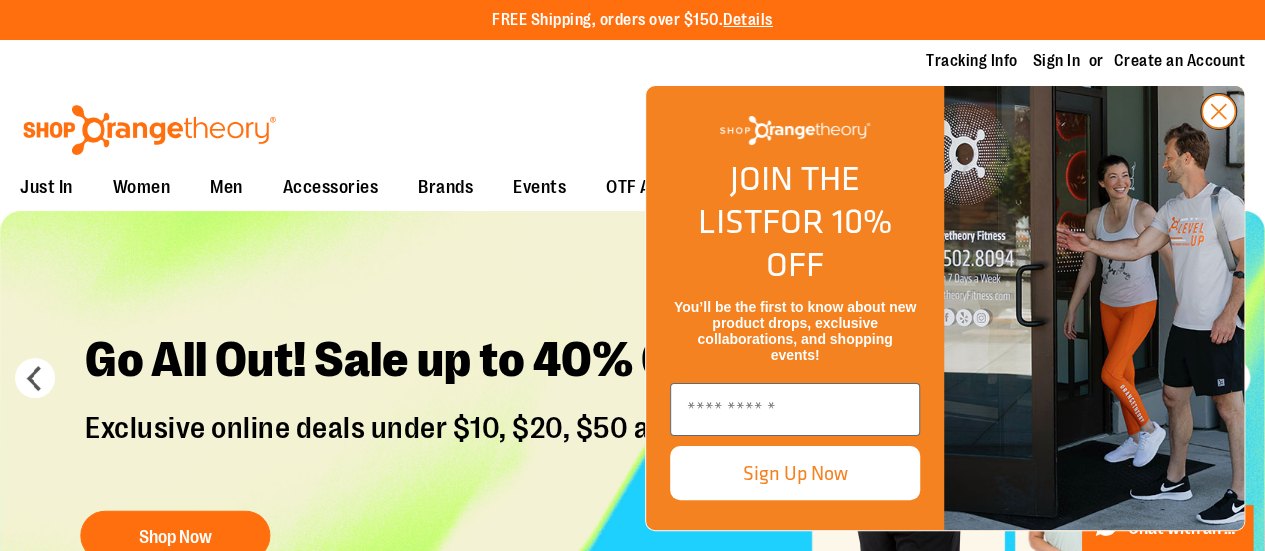 click on "Close dialog" 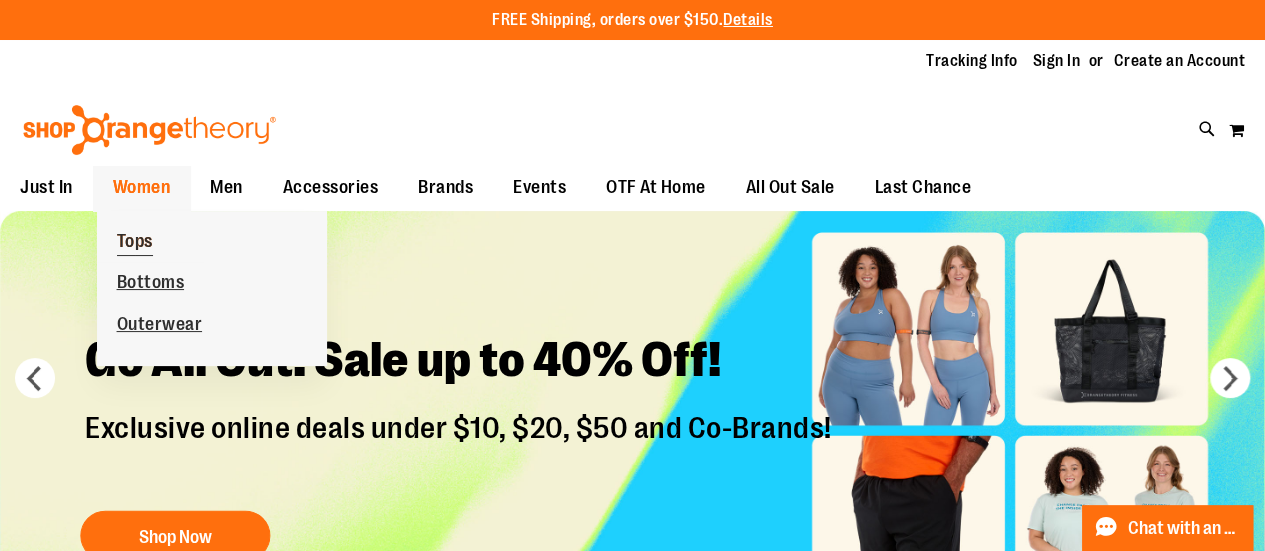 click on "Tops" at bounding box center [135, 243] 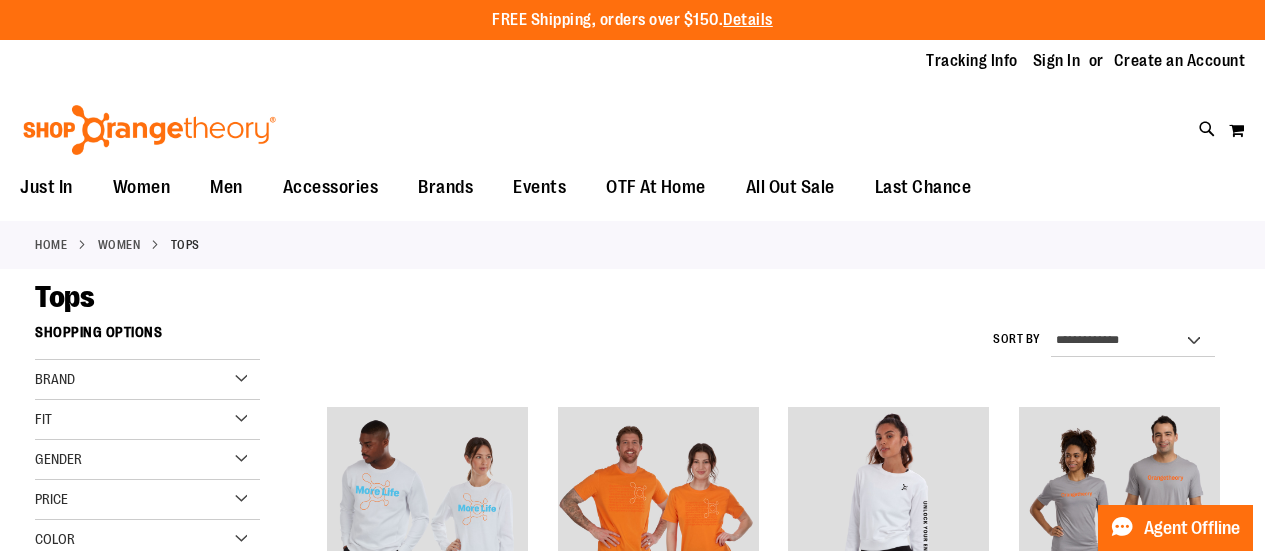 scroll, scrollTop: 0, scrollLeft: 0, axis: both 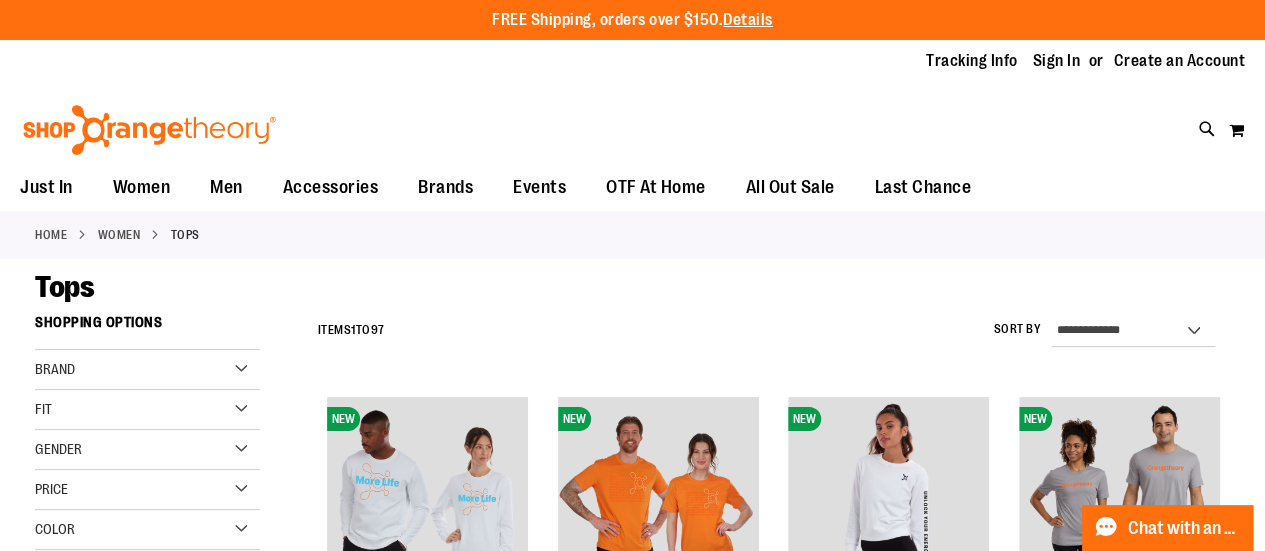 click on "Fit" at bounding box center (147, 410) 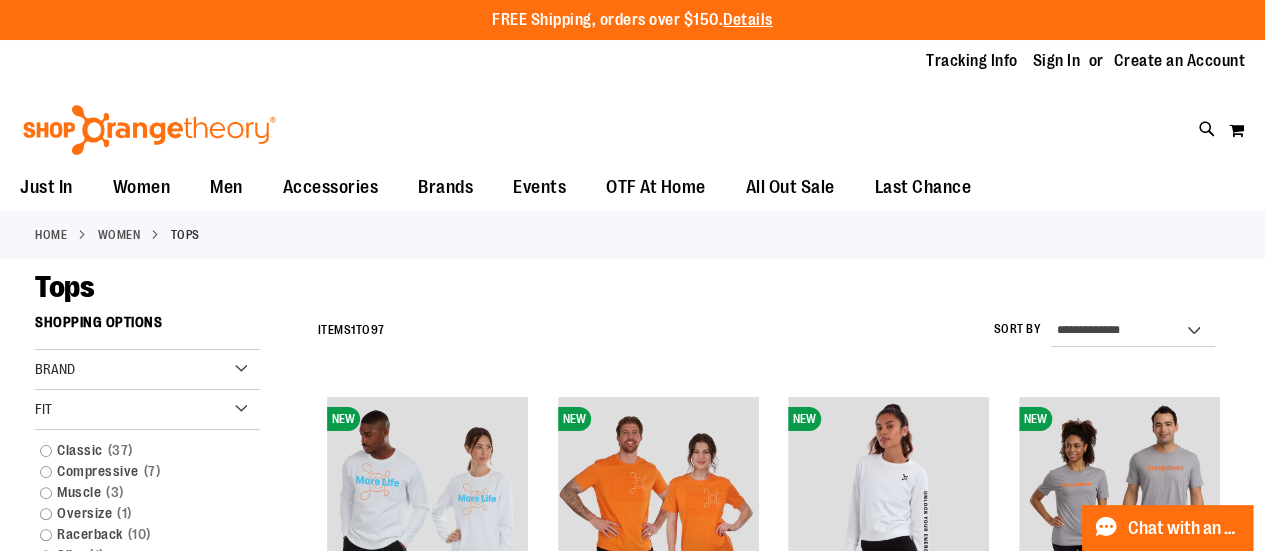 click on "Fit" at bounding box center (147, 410) 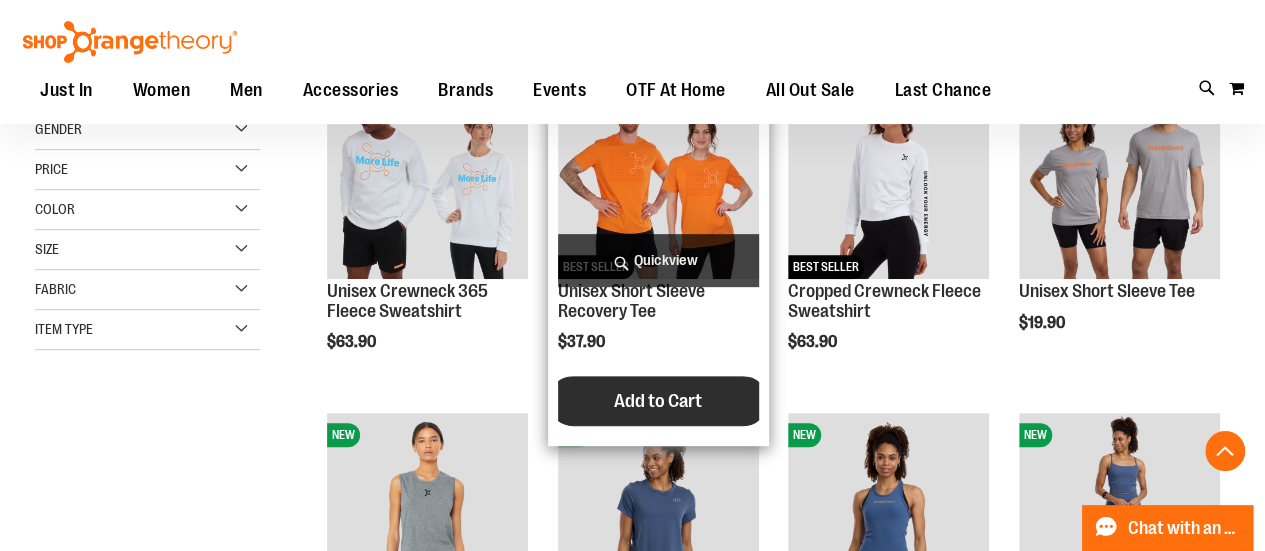 scroll, scrollTop: 533, scrollLeft: 0, axis: vertical 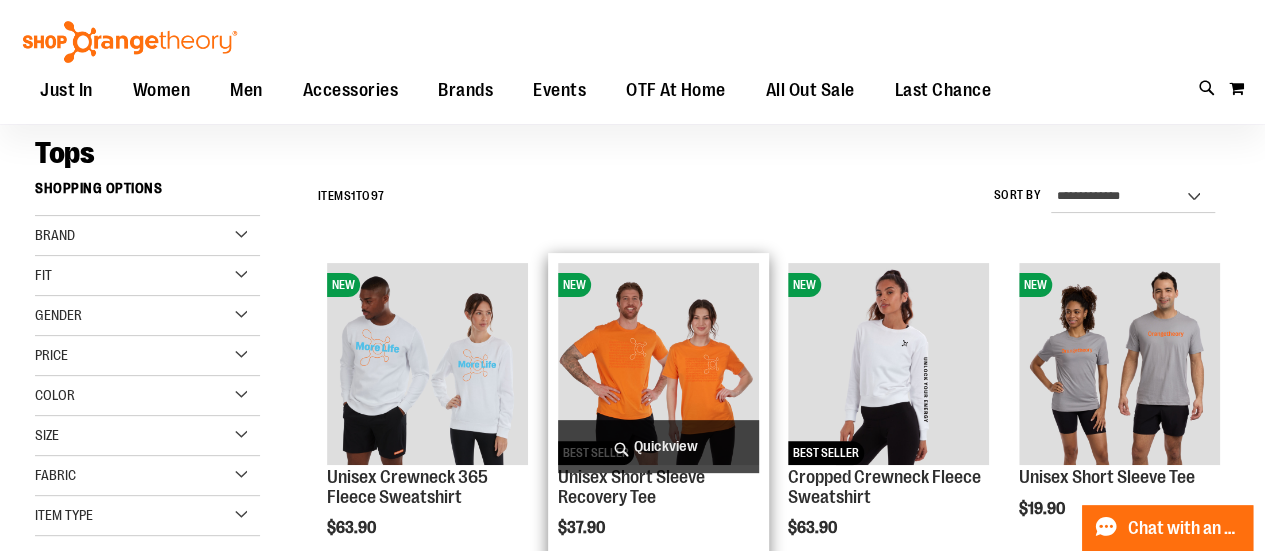 click at bounding box center (658, 363) 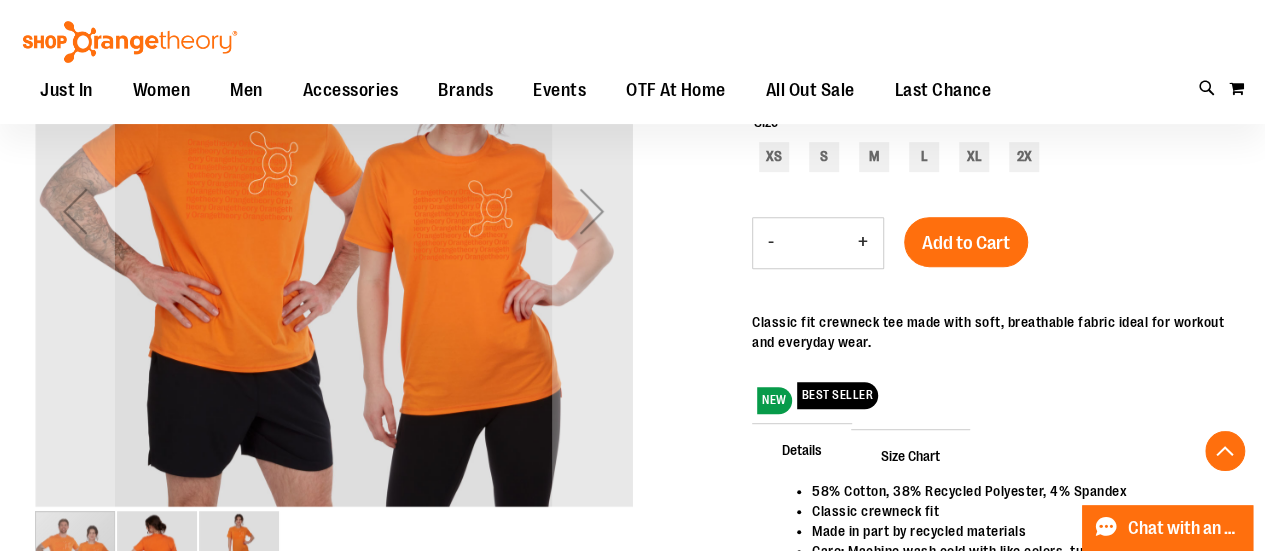 scroll, scrollTop: 399, scrollLeft: 0, axis: vertical 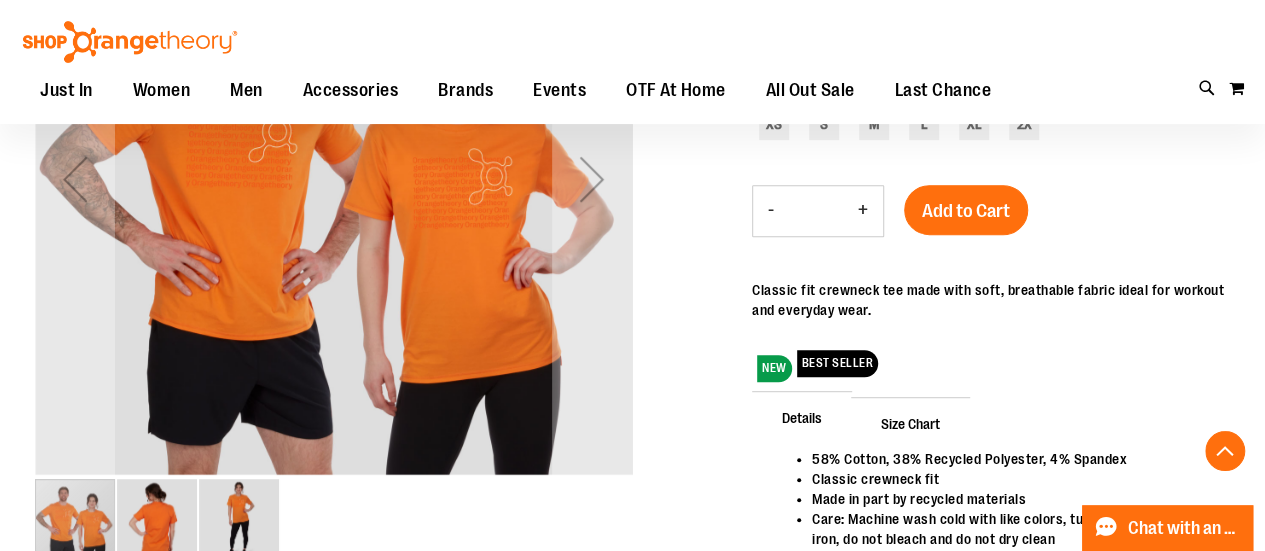 click on "Size Chart" at bounding box center (910, 423) 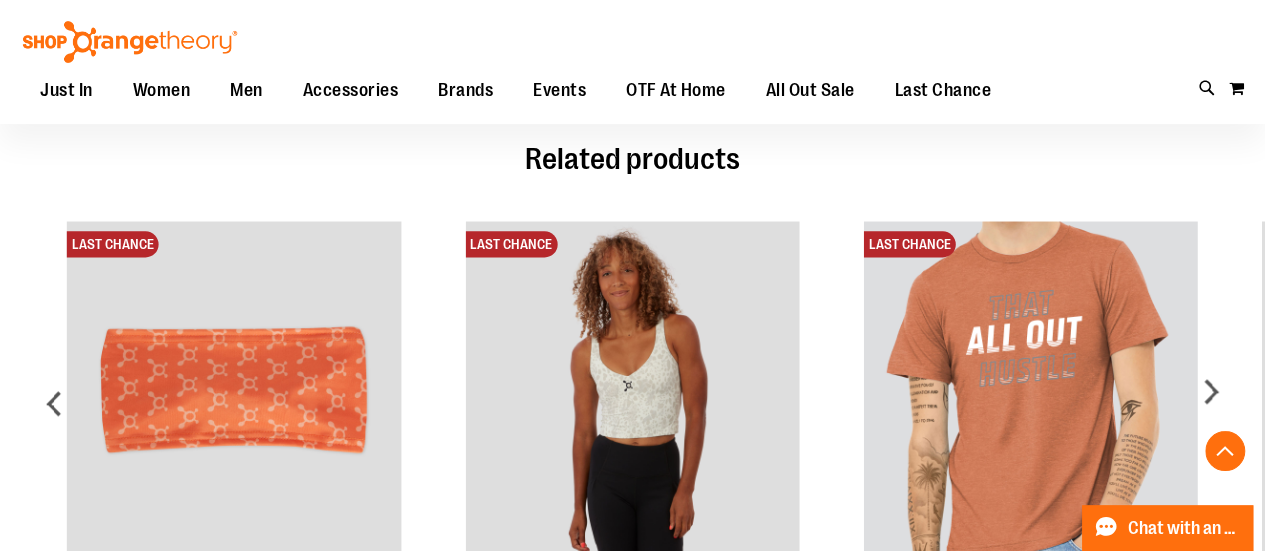 scroll, scrollTop: 1332, scrollLeft: 0, axis: vertical 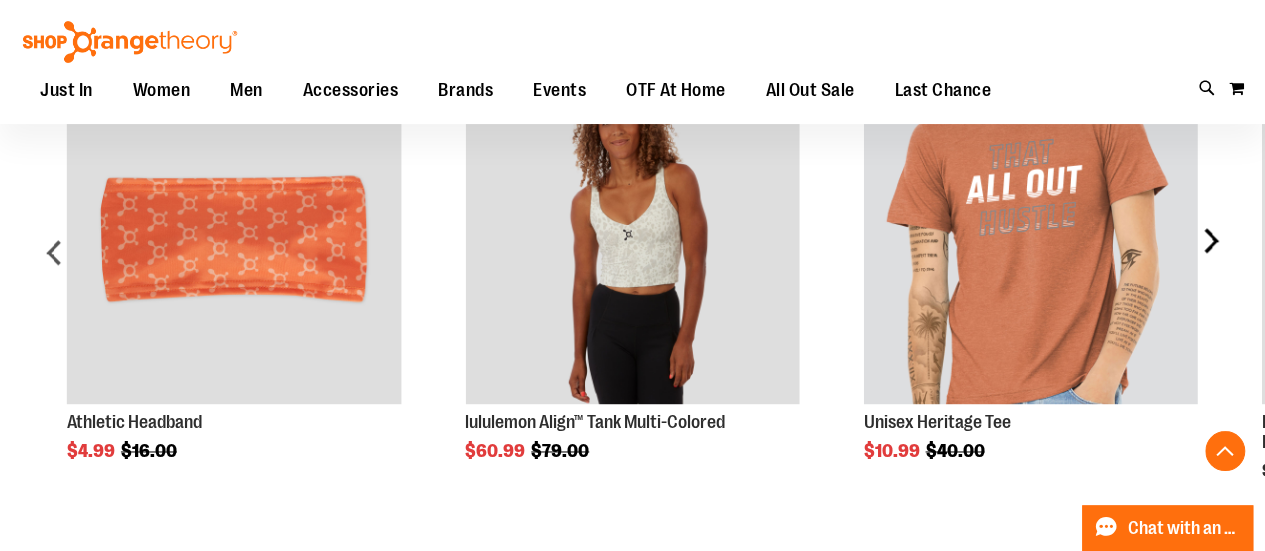 click on "next" at bounding box center (1210, 260) 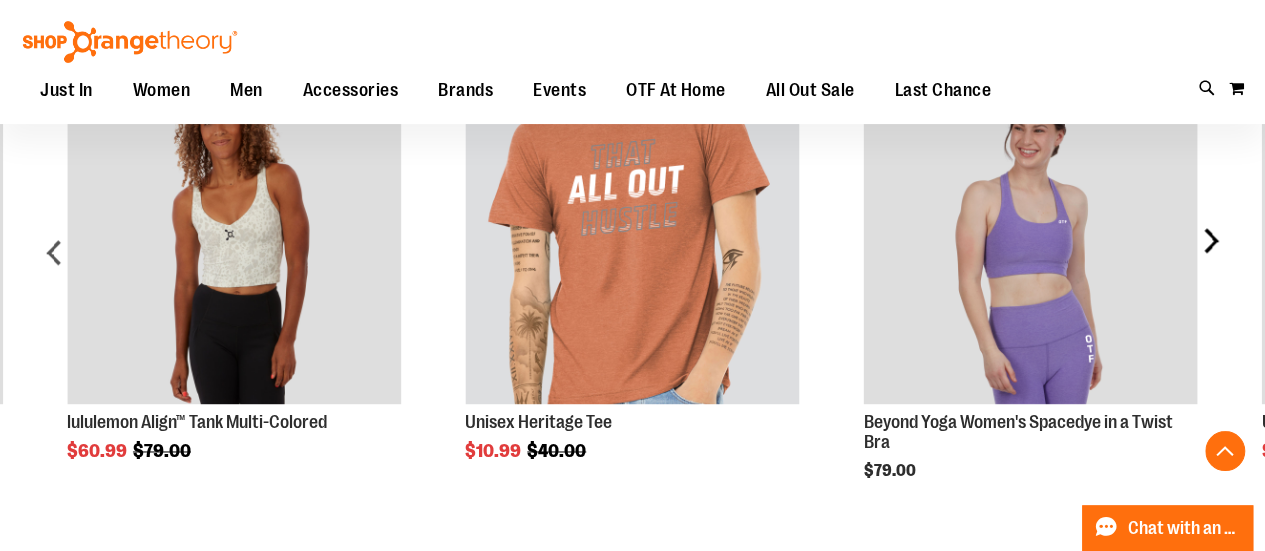 click on "next" at bounding box center (1210, 260) 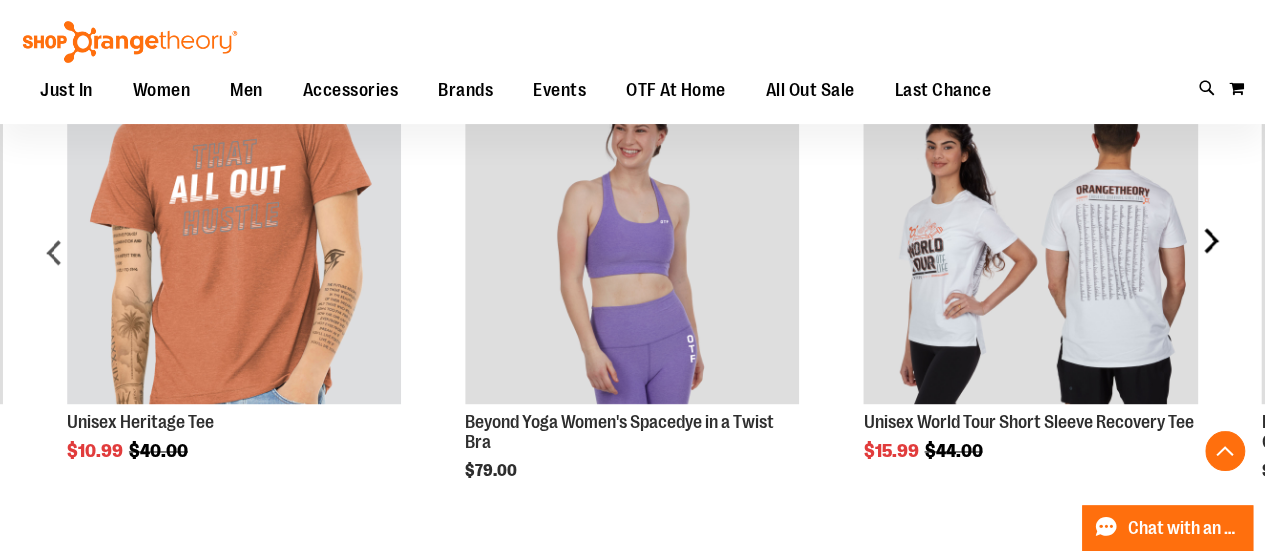 click on "next" at bounding box center (1210, 260) 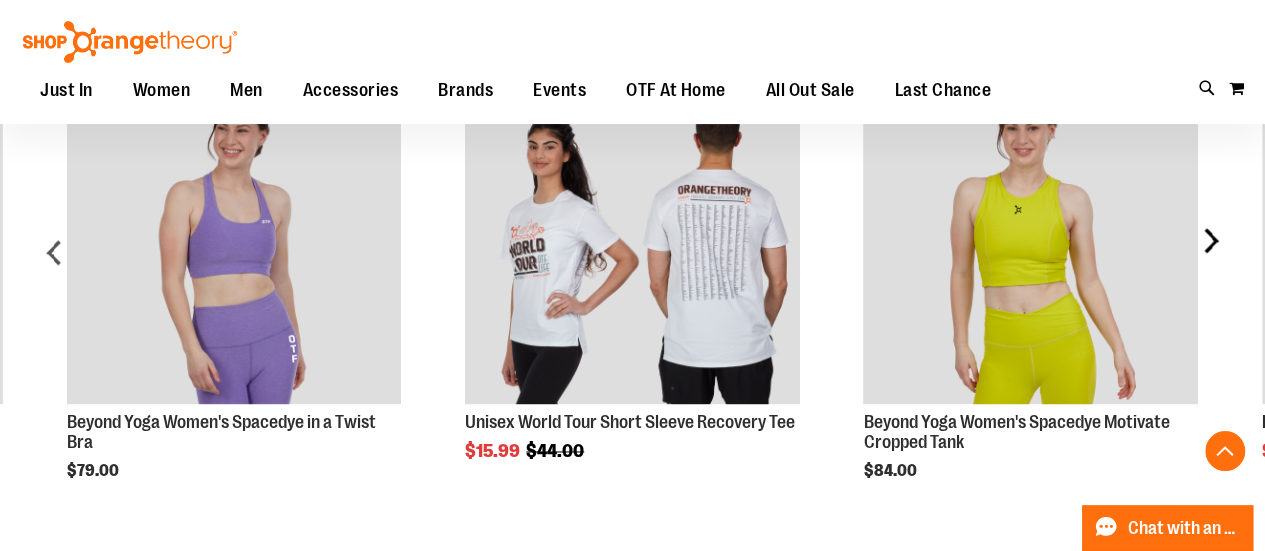 click on "next" at bounding box center (1210, 260) 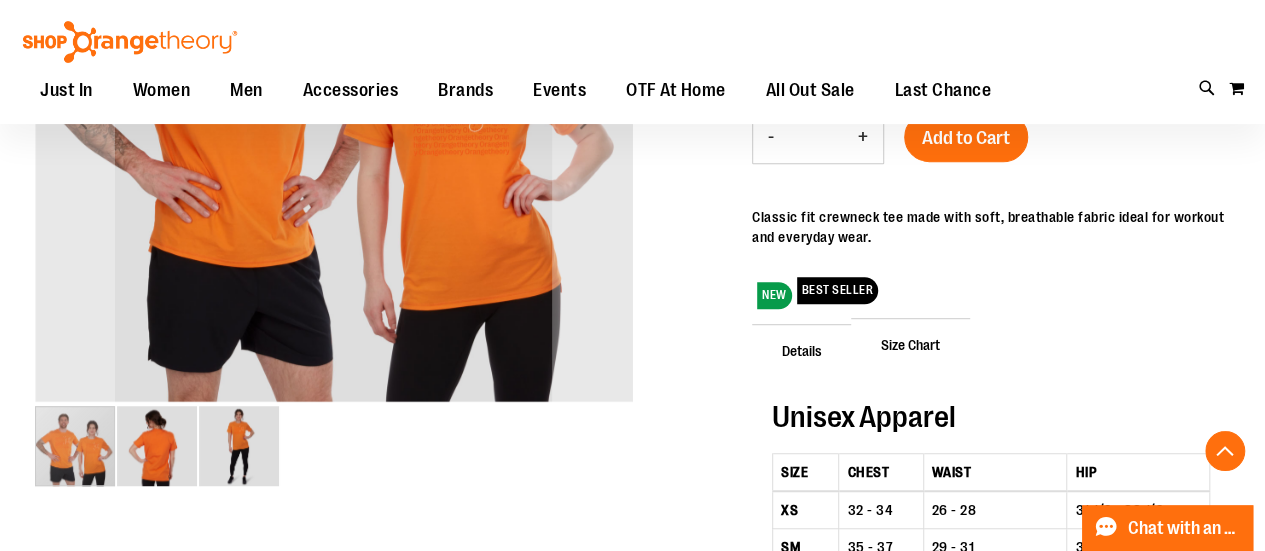 scroll, scrollTop: 266, scrollLeft: 0, axis: vertical 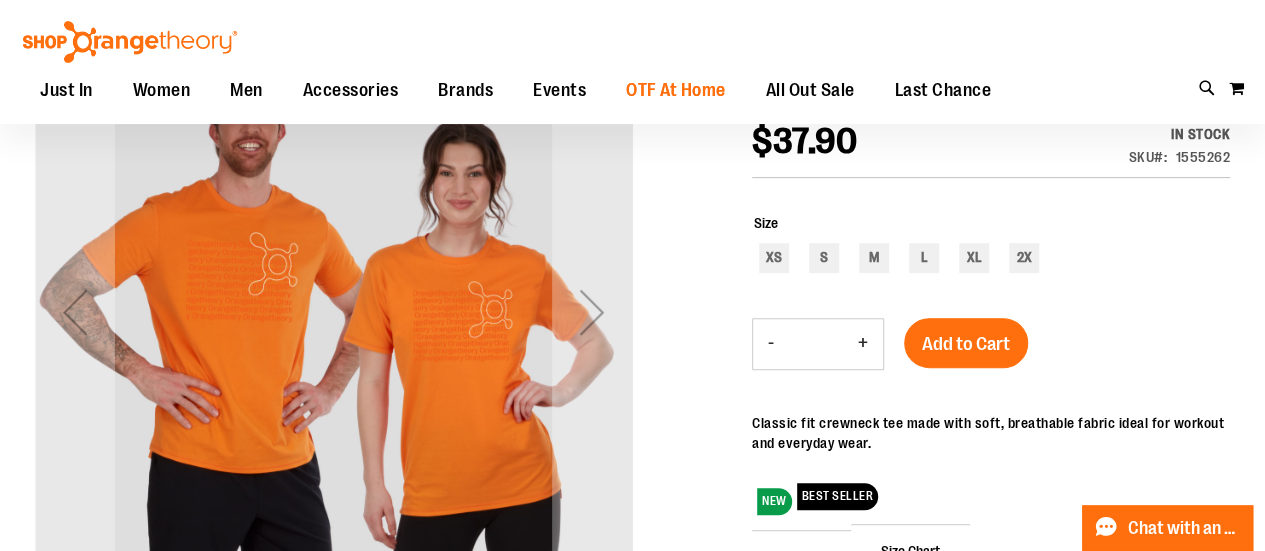 click on "OTF At Home" at bounding box center [676, 90] 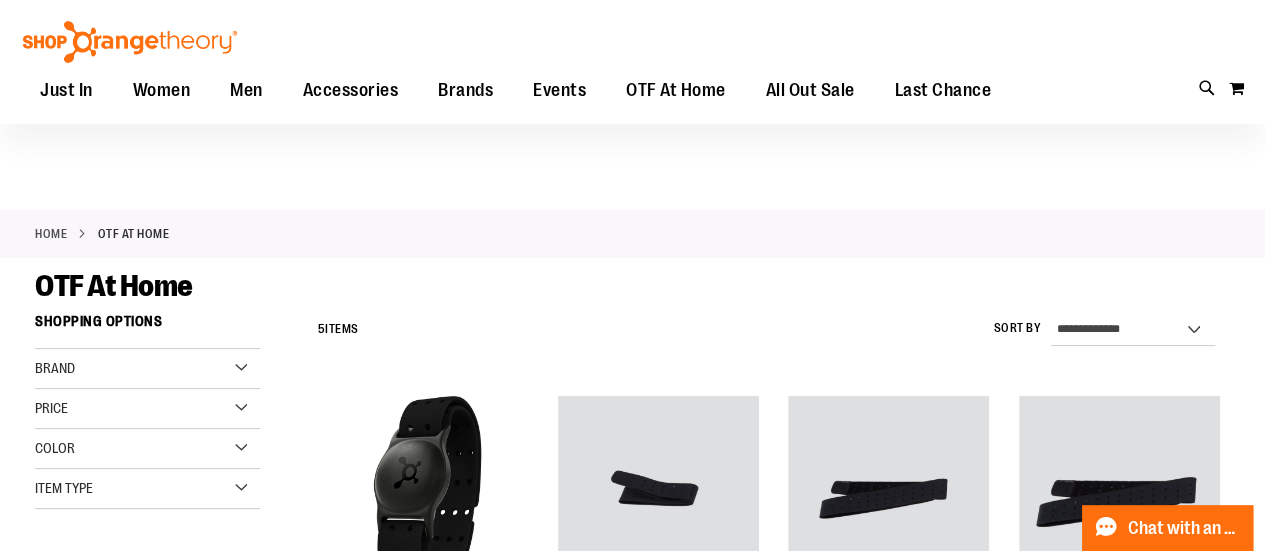 scroll, scrollTop: 533, scrollLeft: 0, axis: vertical 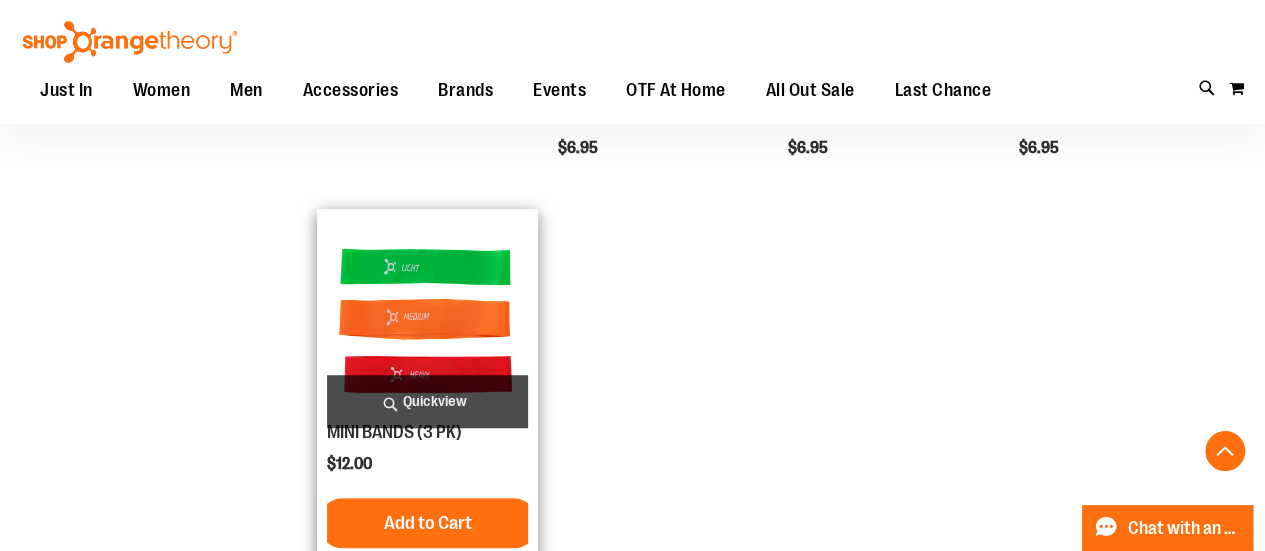 click at bounding box center [427, 319] 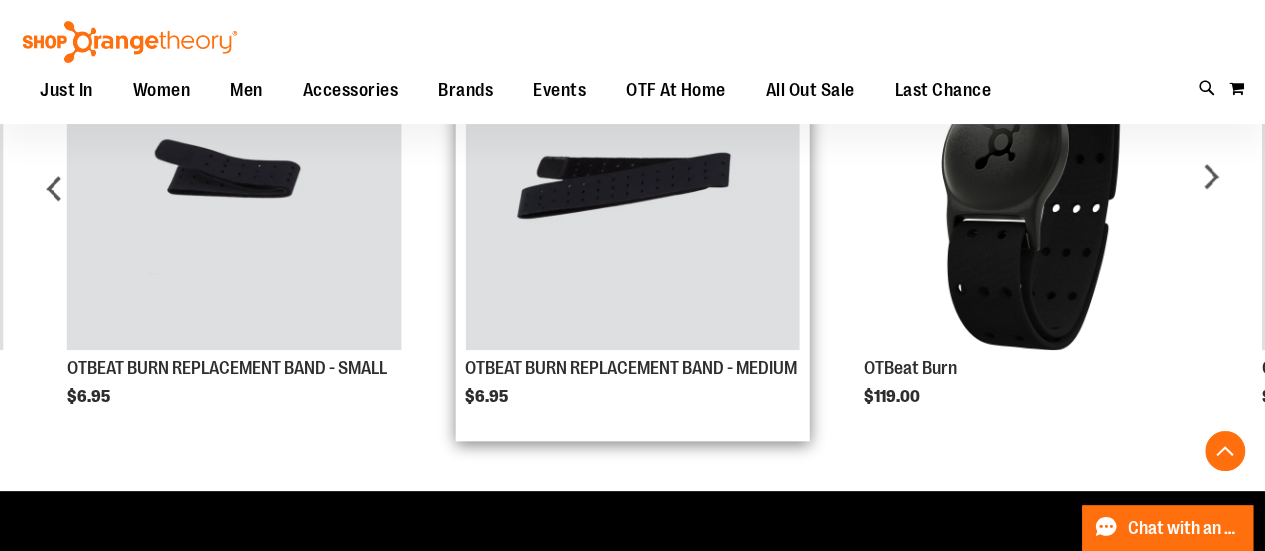 scroll, scrollTop: 1066, scrollLeft: 0, axis: vertical 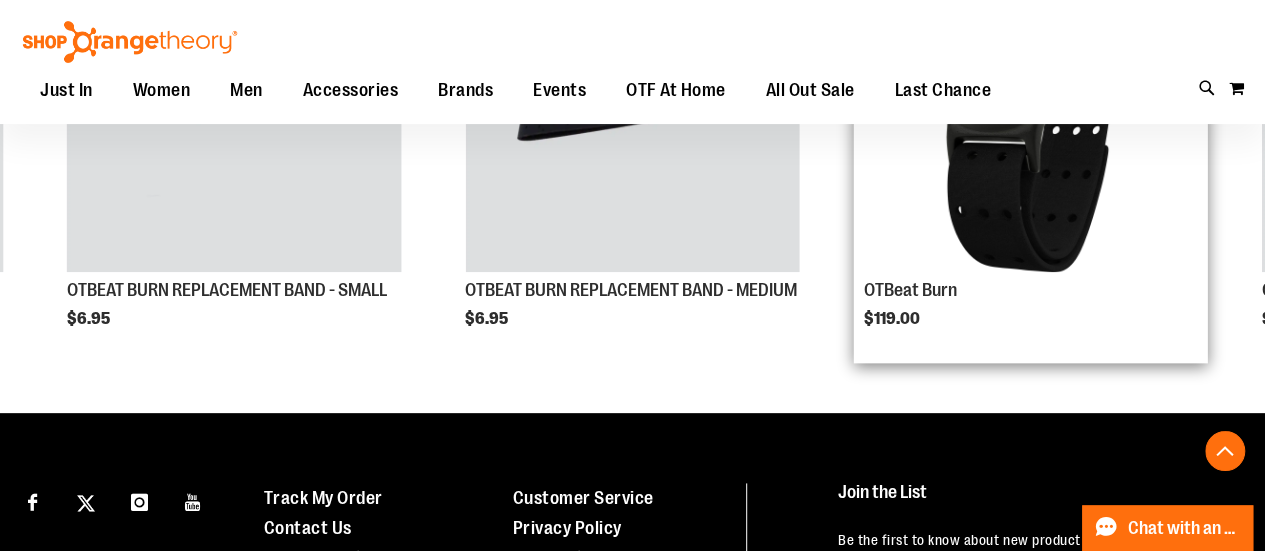 click at bounding box center (1030, 105) 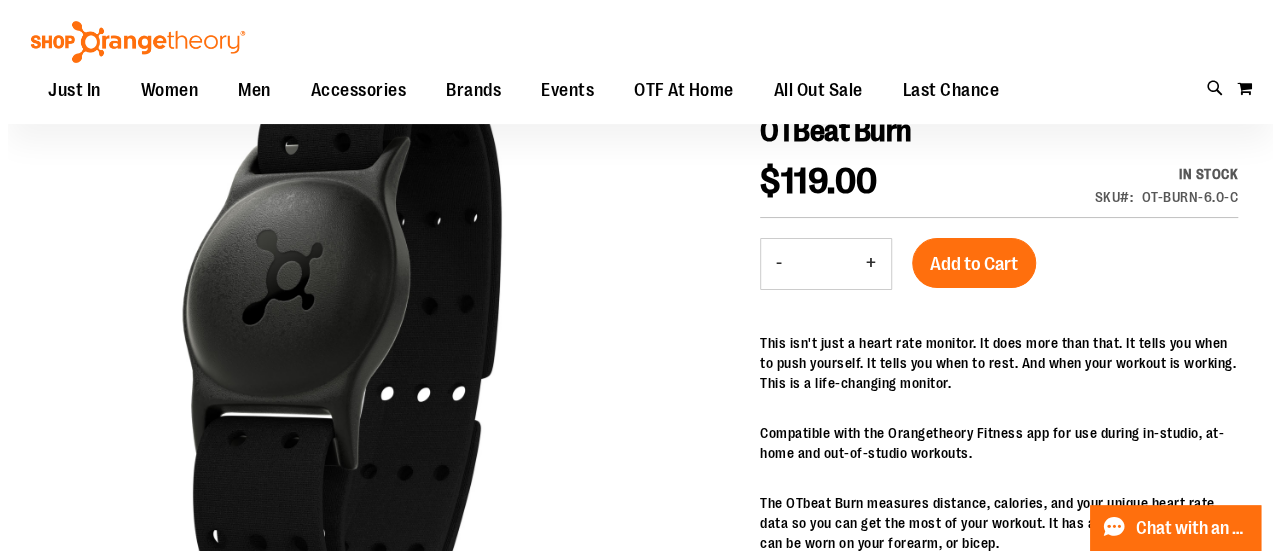 scroll, scrollTop: 0, scrollLeft: 0, axis: both 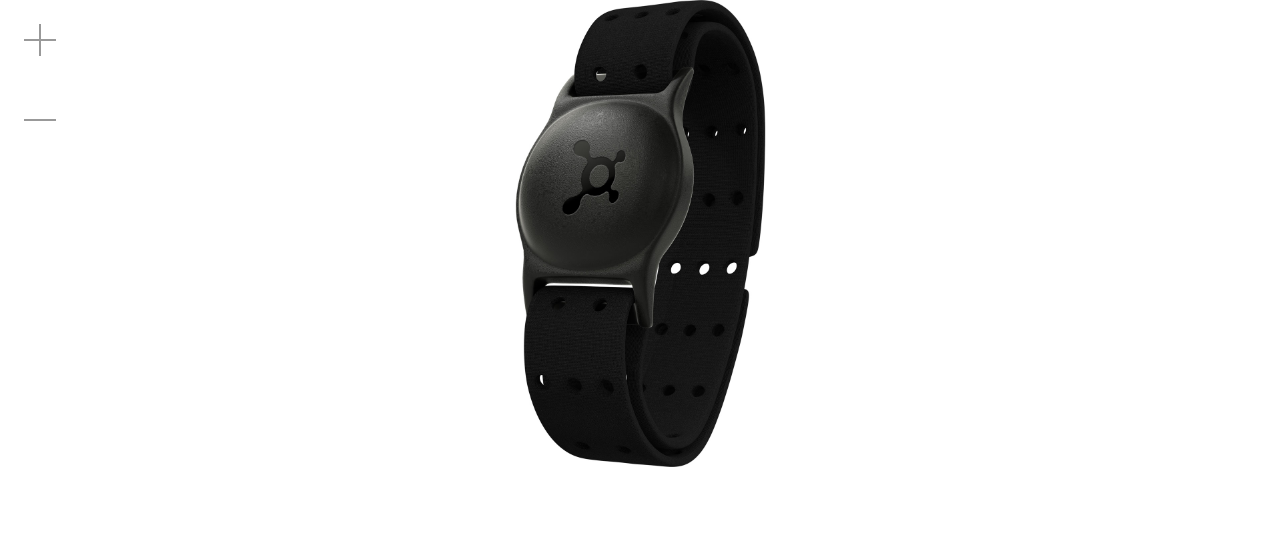 click at bounding box center (640, 233) 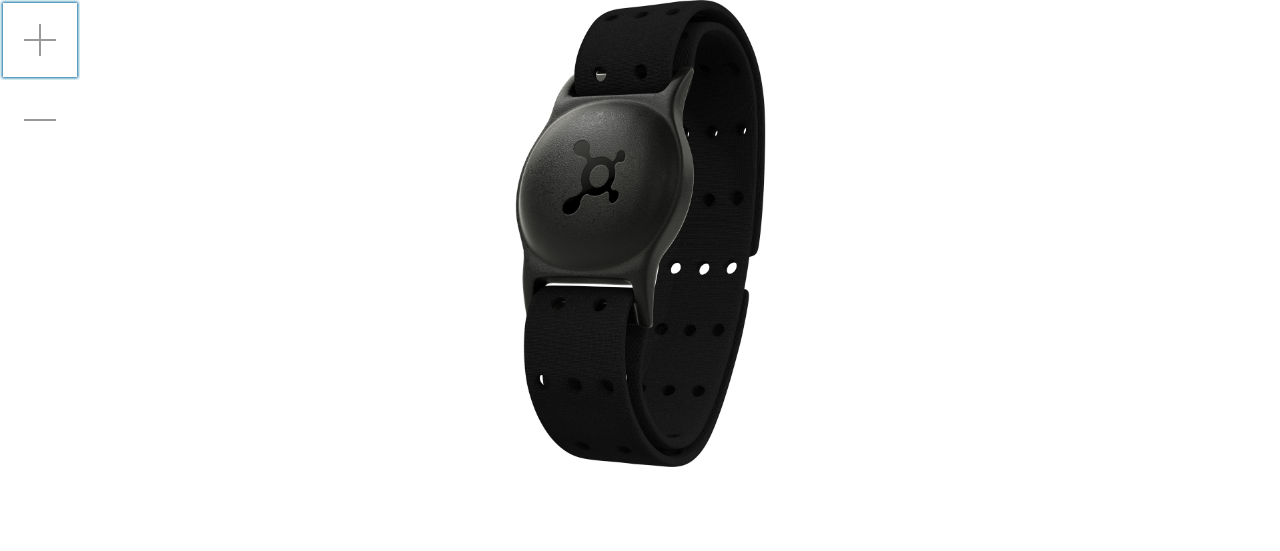 click at bounding box center [40, 40] 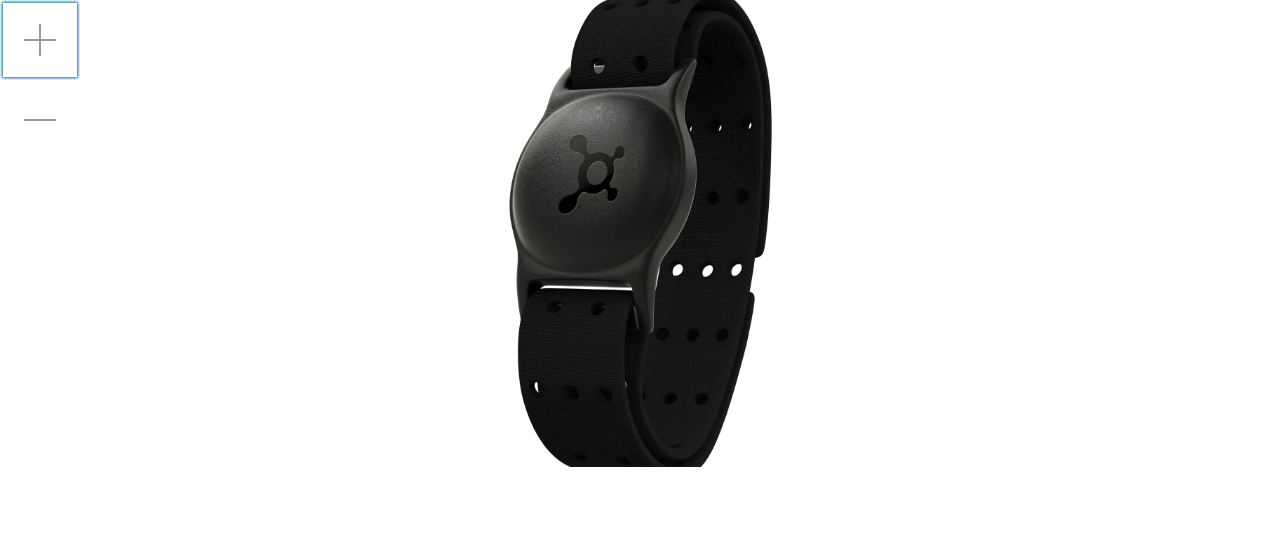 click at bounding box center (40, 40) 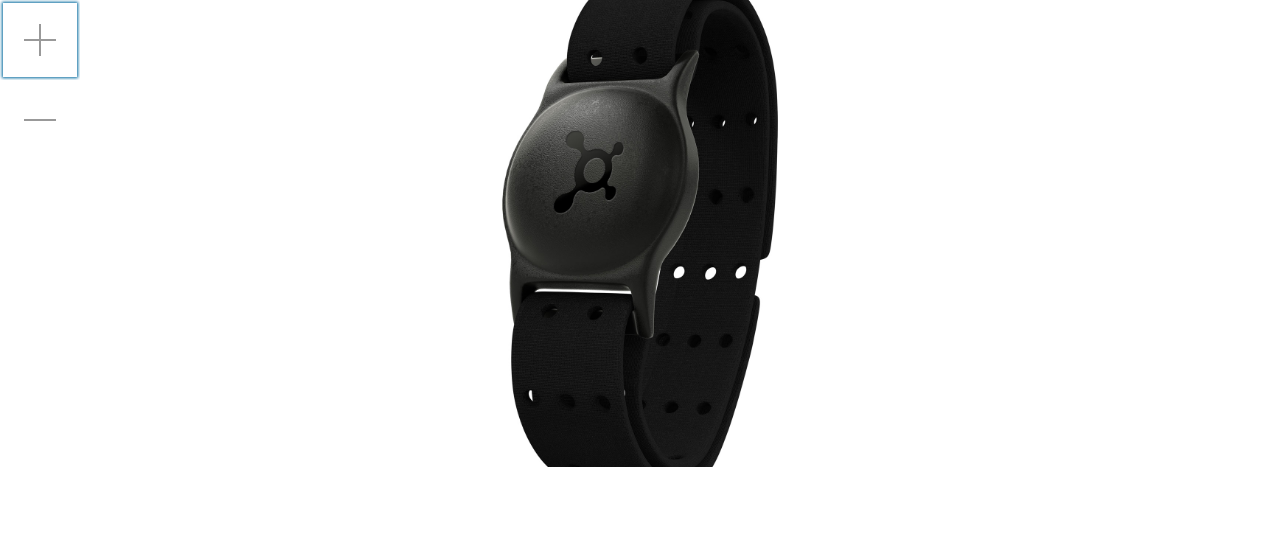 click at bounding box center (40, 40) 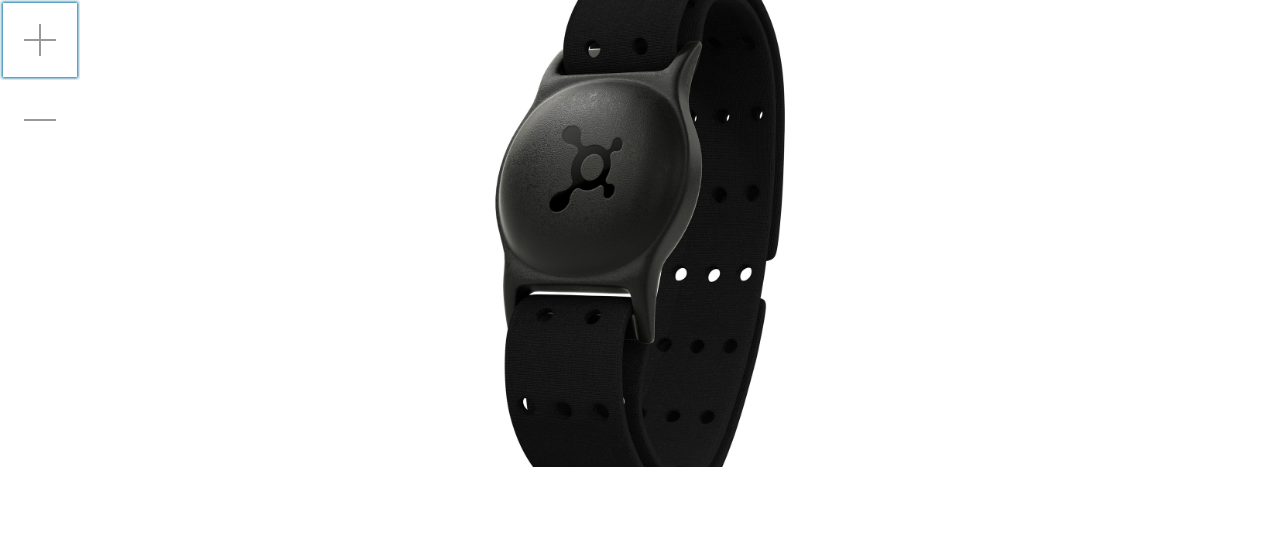 click at bounding box center [40, 40] 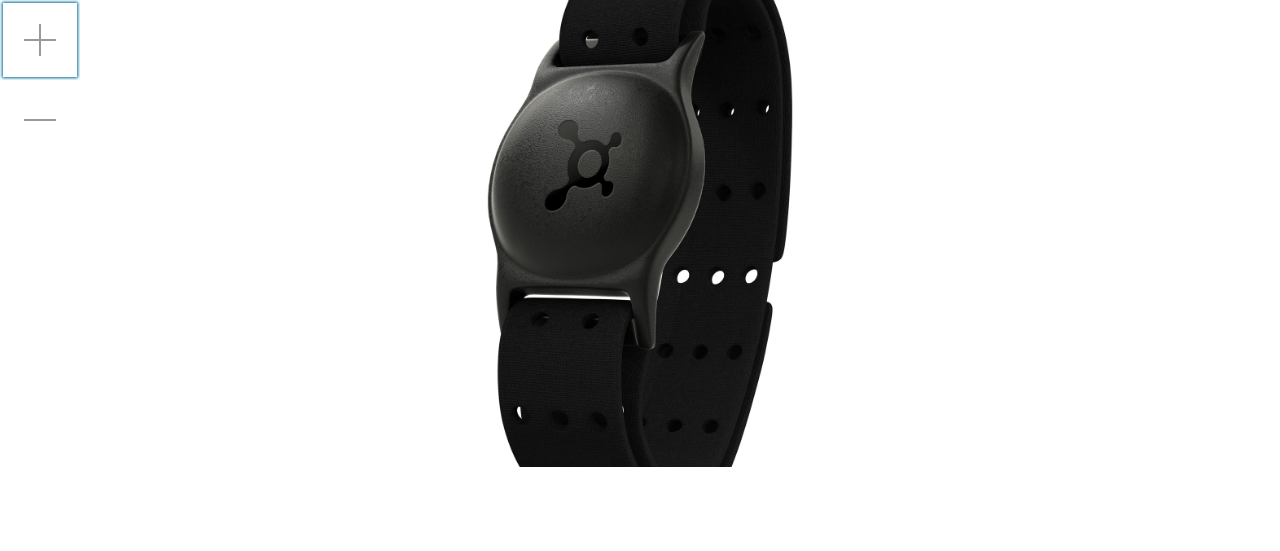 click at bounding box center (40, 40) 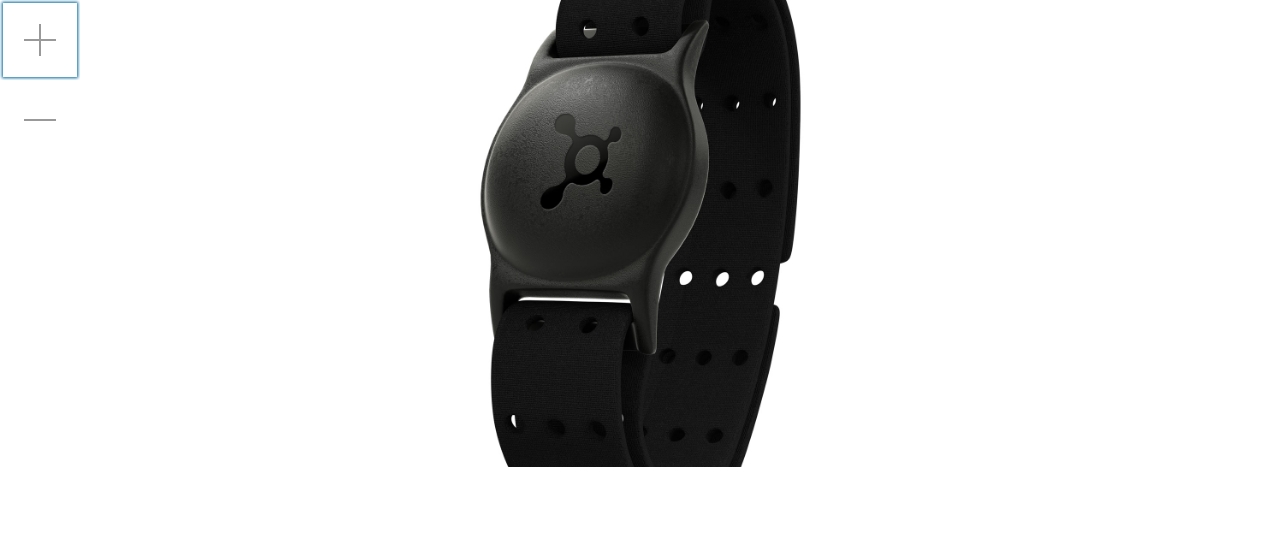 click at bounding box center (40, 40) 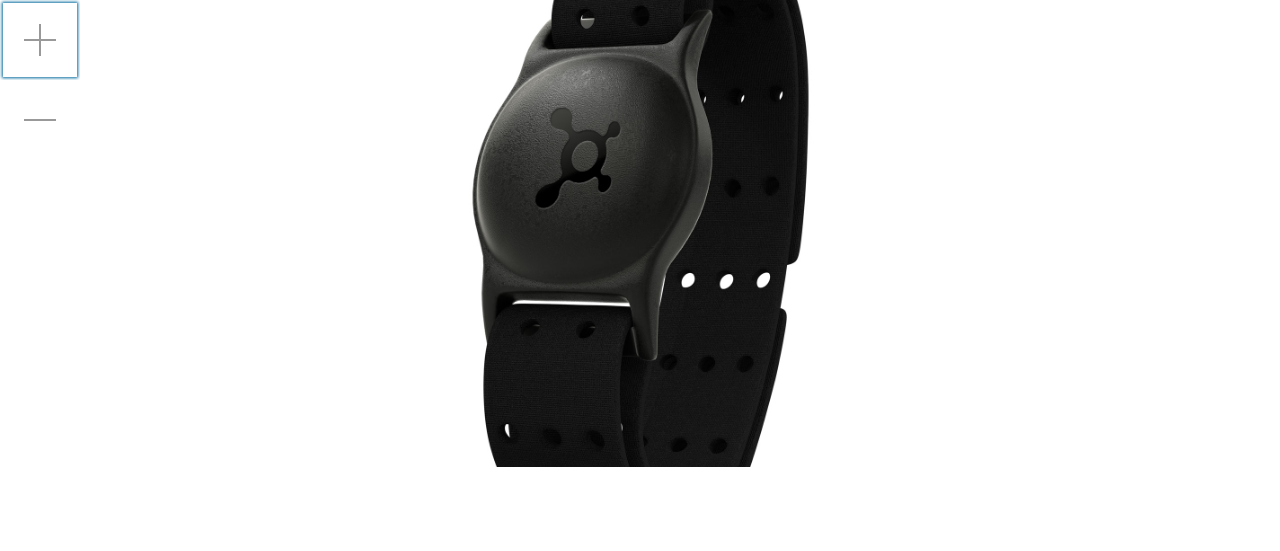 click at bounding box center [40, 40] 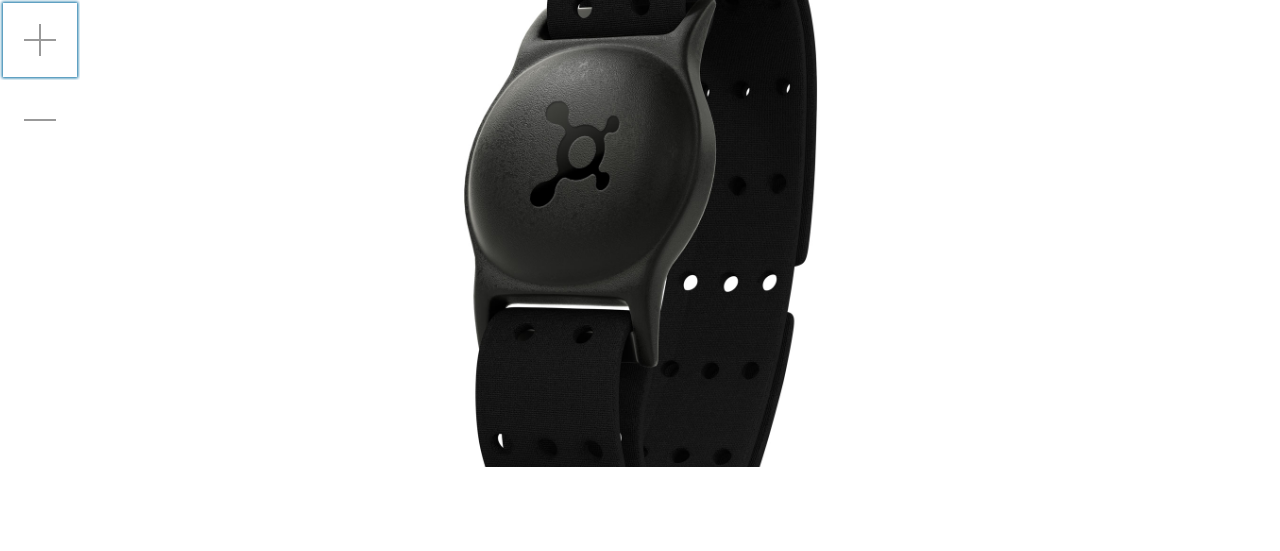 click at bounding box center (40, 40) 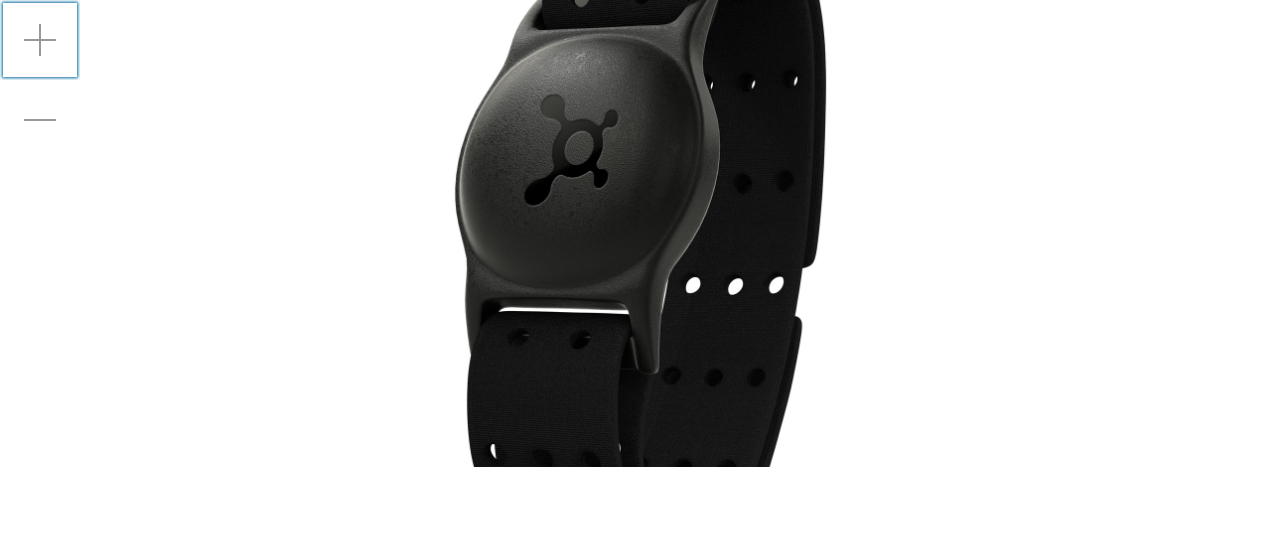 click at bounding box center [40, 40] 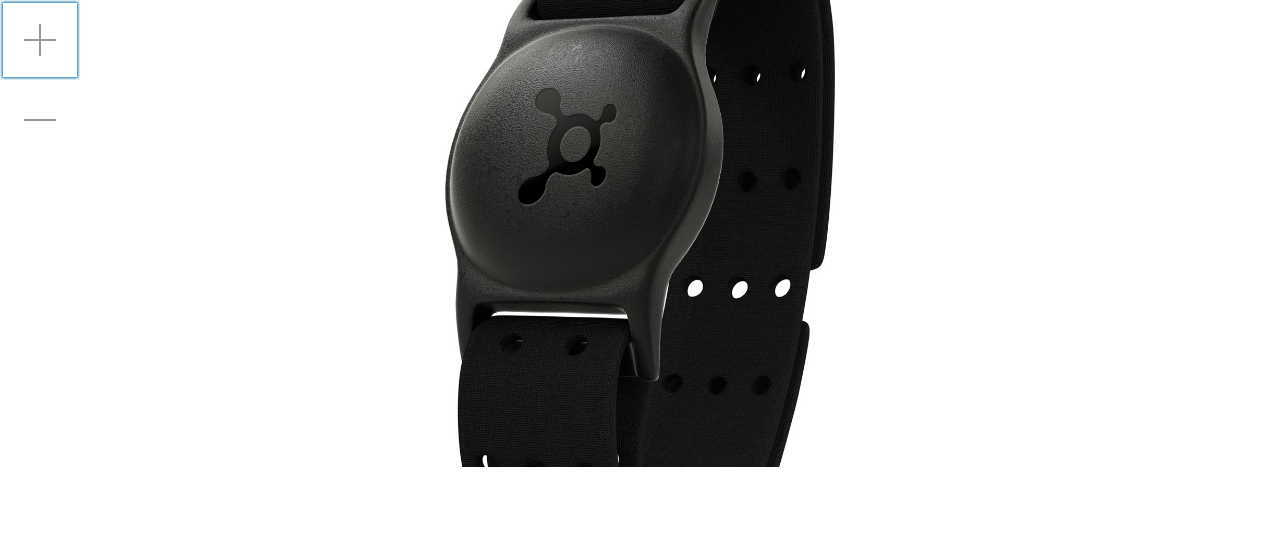 click at bounding box center (40, 40) 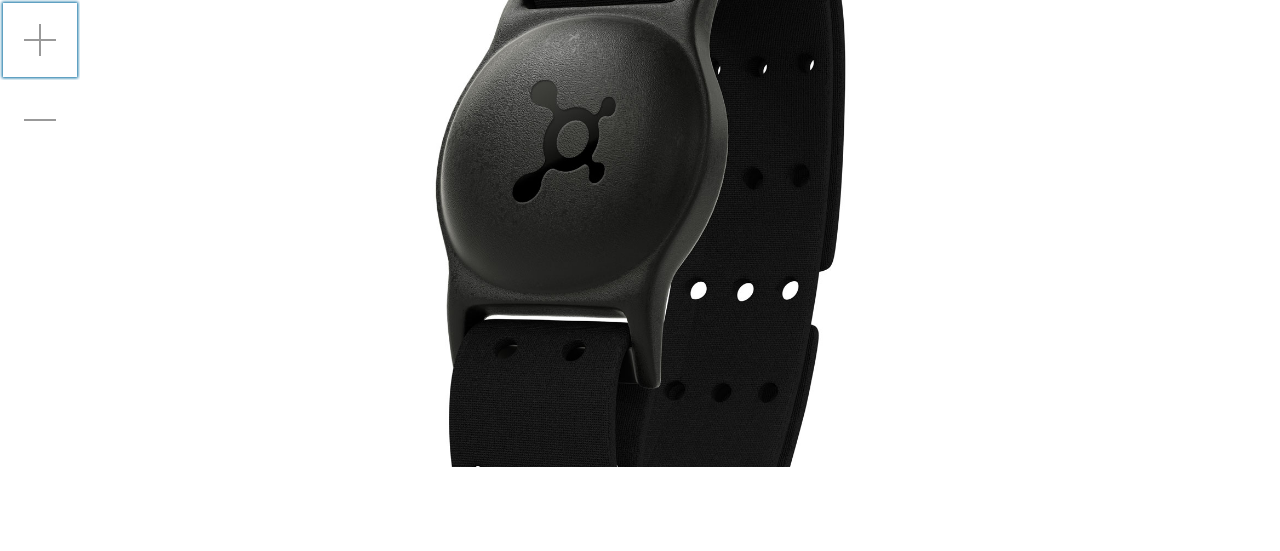 click at bounding box center (40, 40) 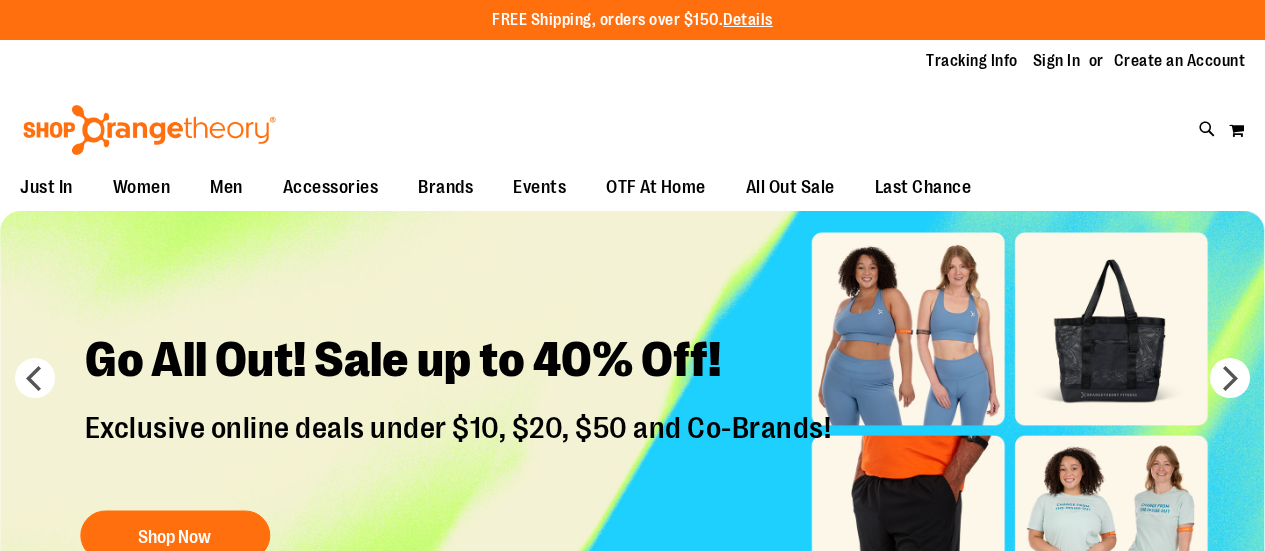 scroll, scrollTop: 0, scrollLeft: 0, axis: both 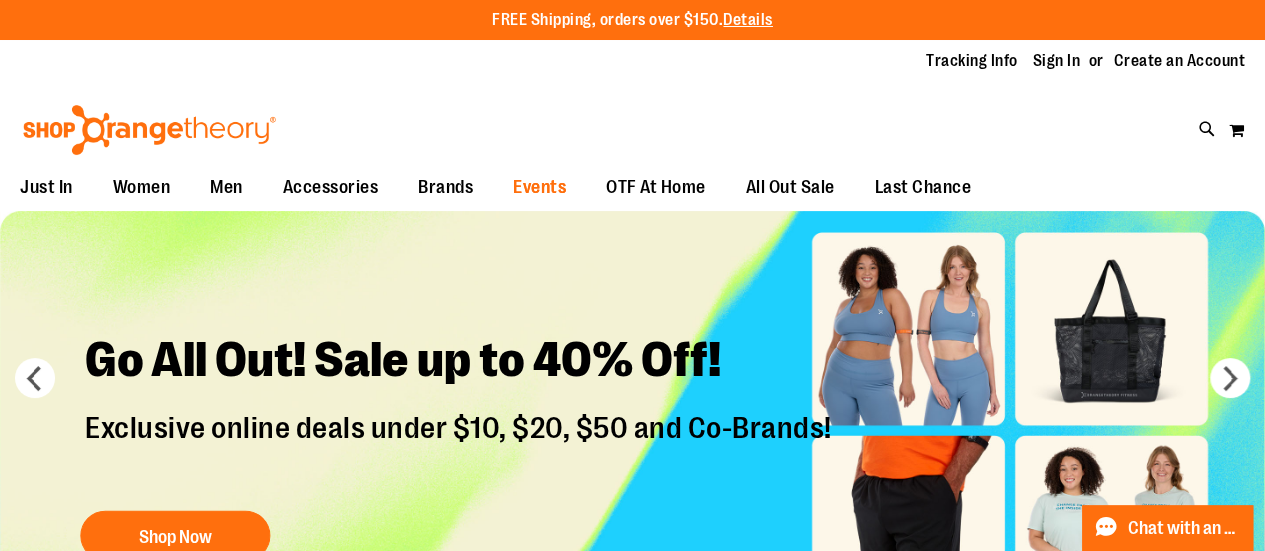 click on "Events" at bounding box center (539, 187) 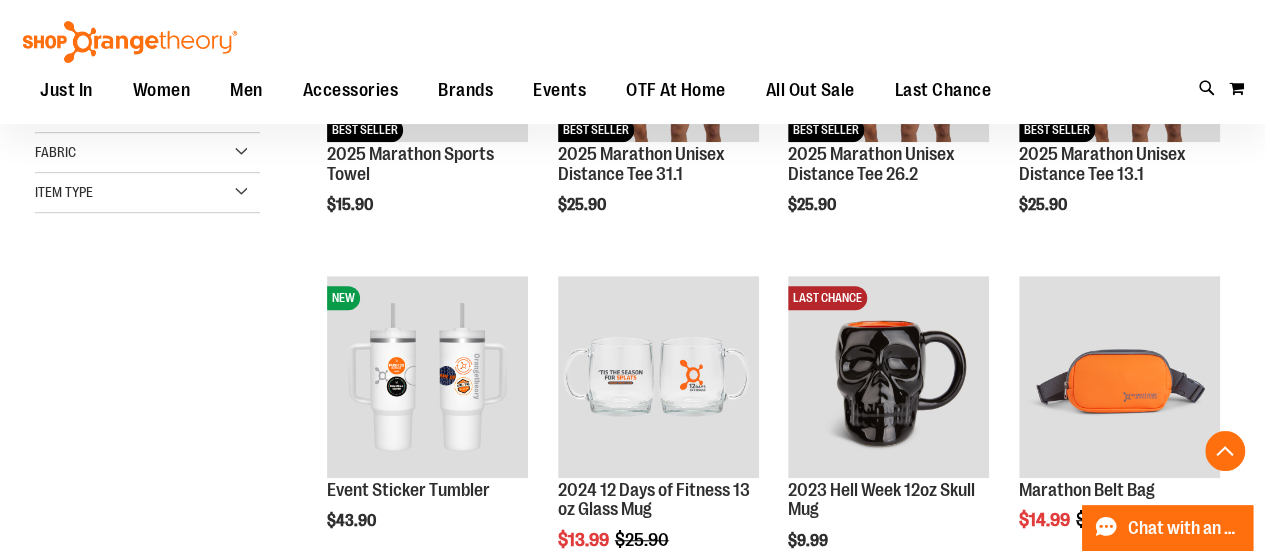 scroll, scrollTop: 533, scrollLeft: 0, axis: vertical 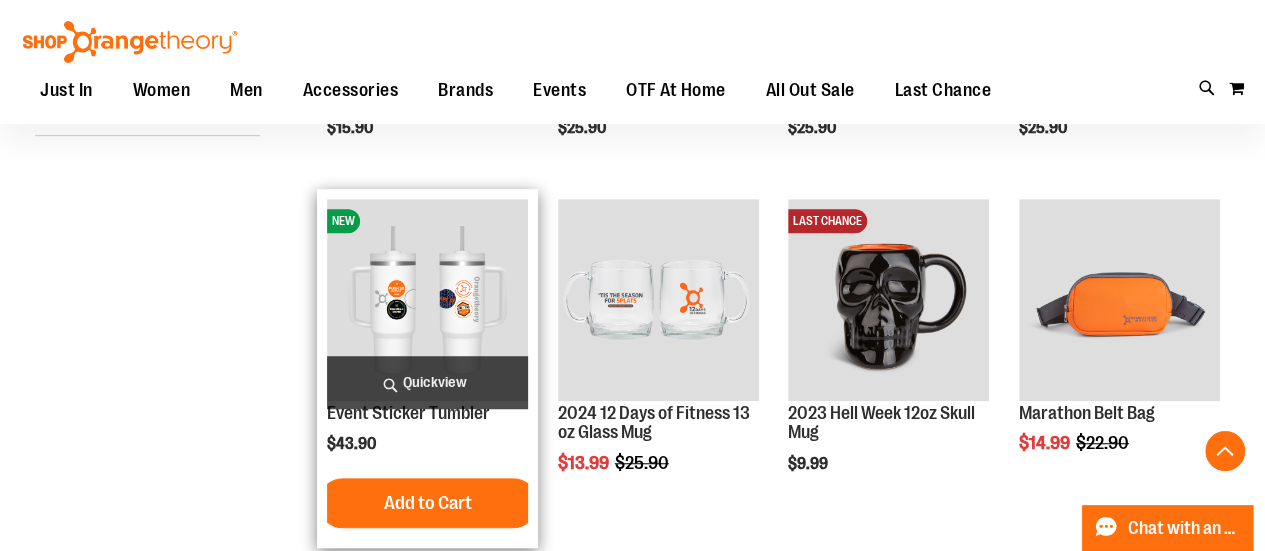 click at bounding box center [427, 299] 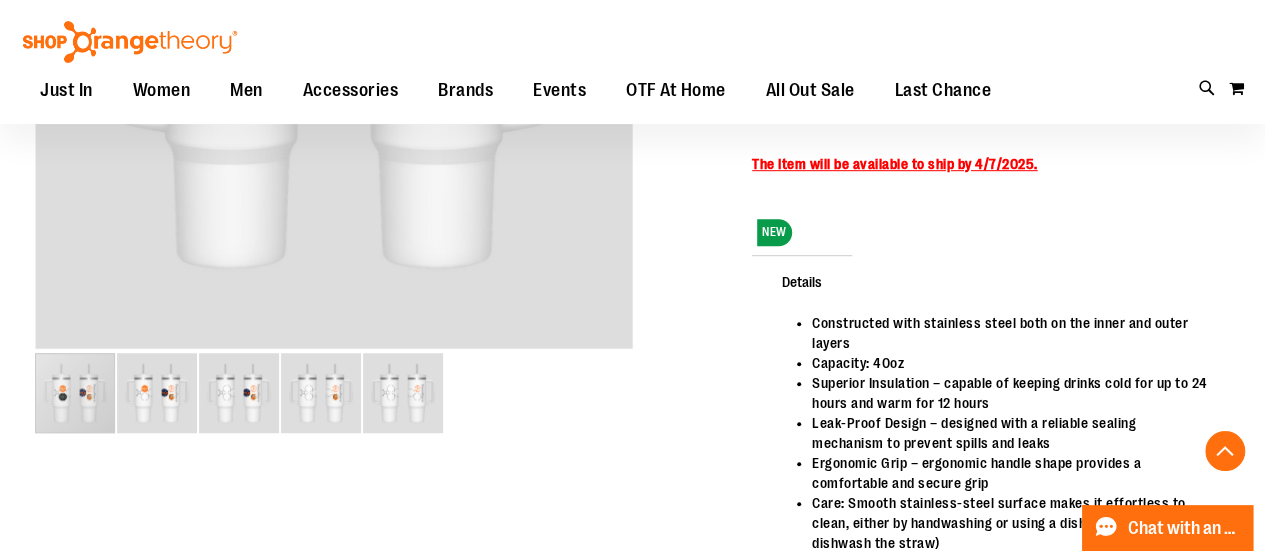 scroll, scrollTop: 532, scrollLeft: 0, axis: vertical 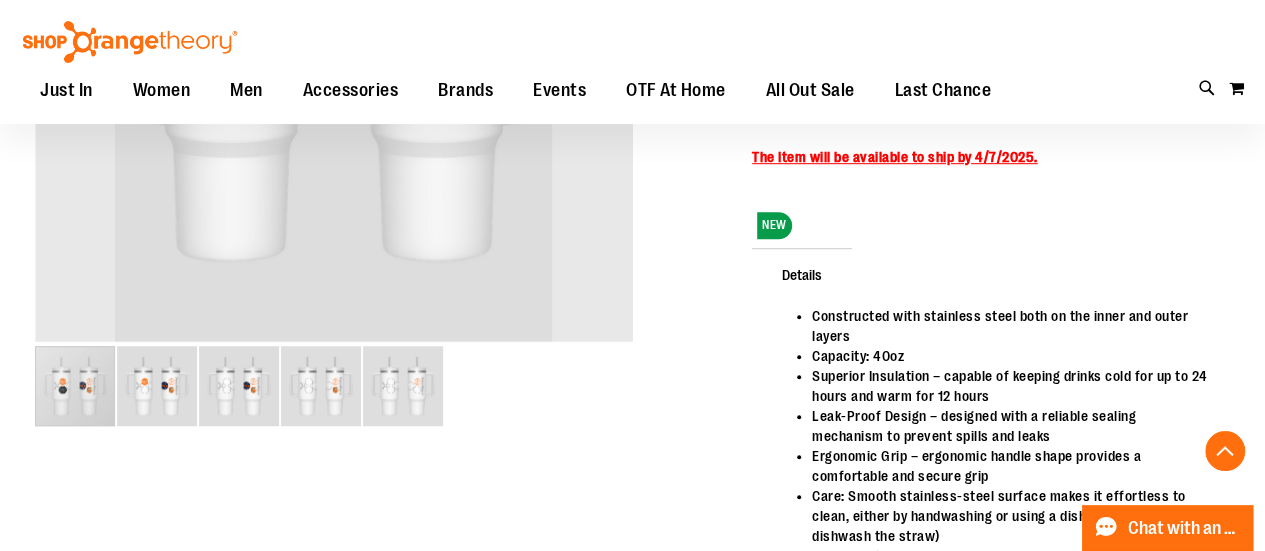 click at bounding box center (403, 386) 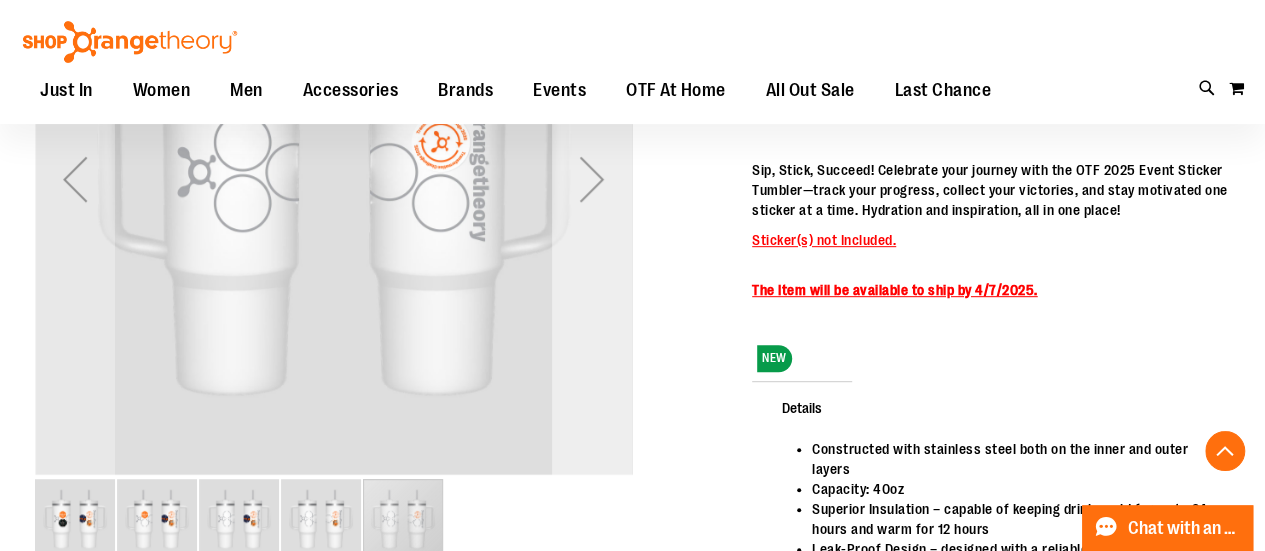 scroll, scrollTop: 266, scrollLeft: 0, axis: vertical 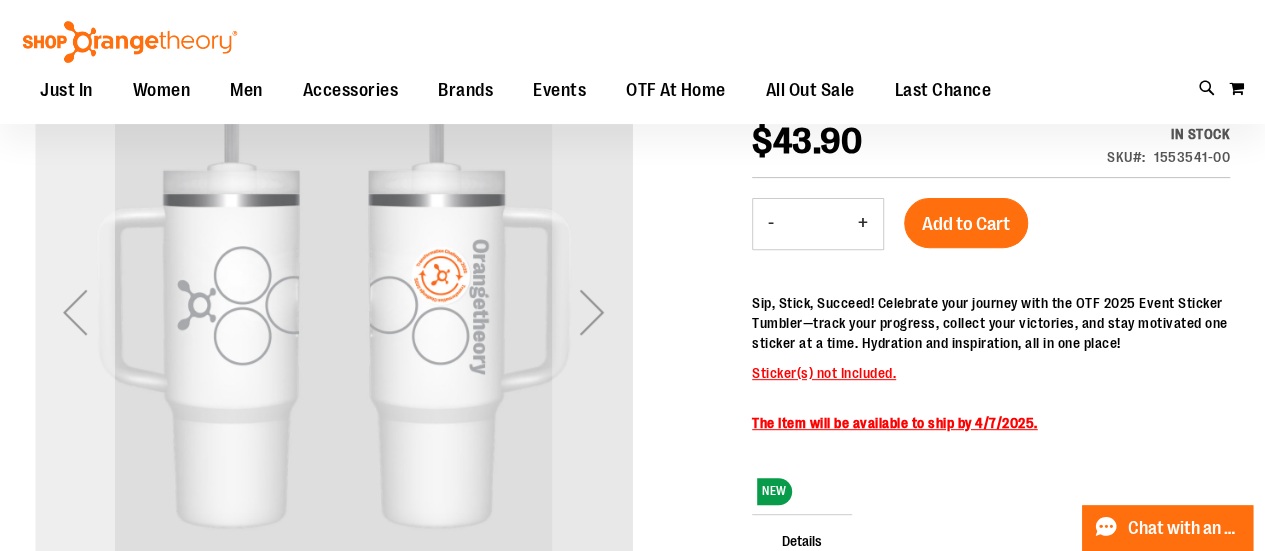 click at bounding box center (75, 312) 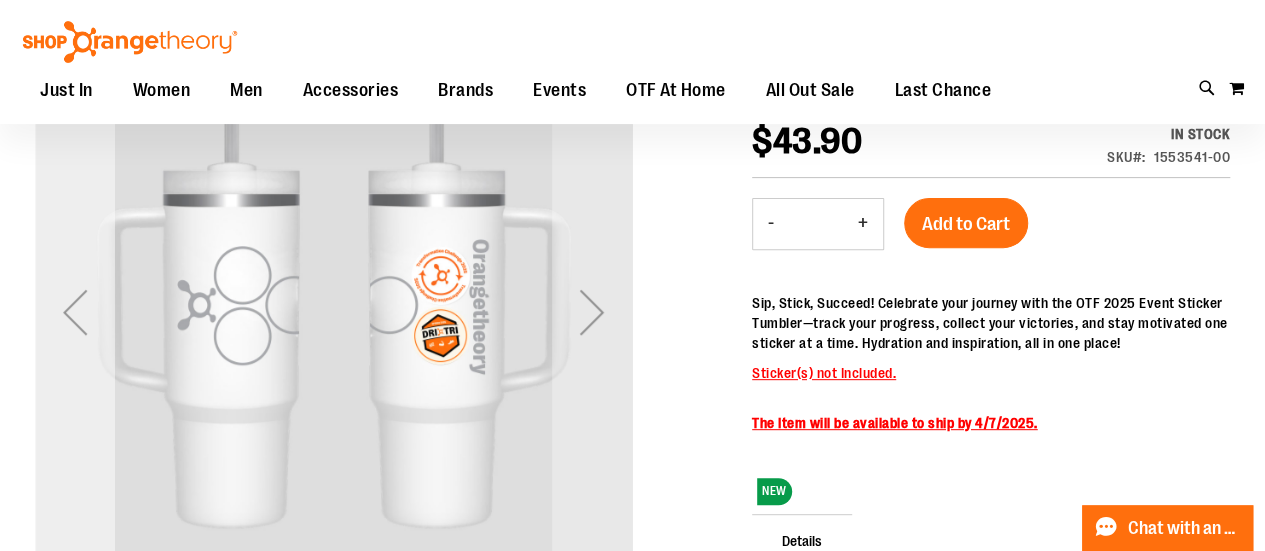 click at bounding box center [75, 312] 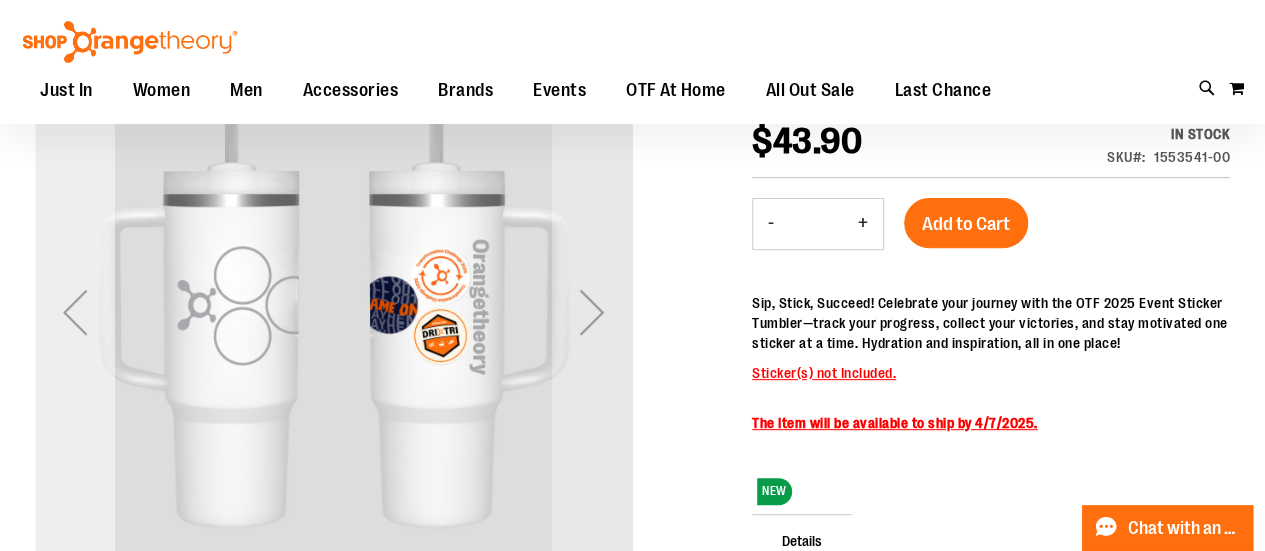 click at bounding box center (75, 312) 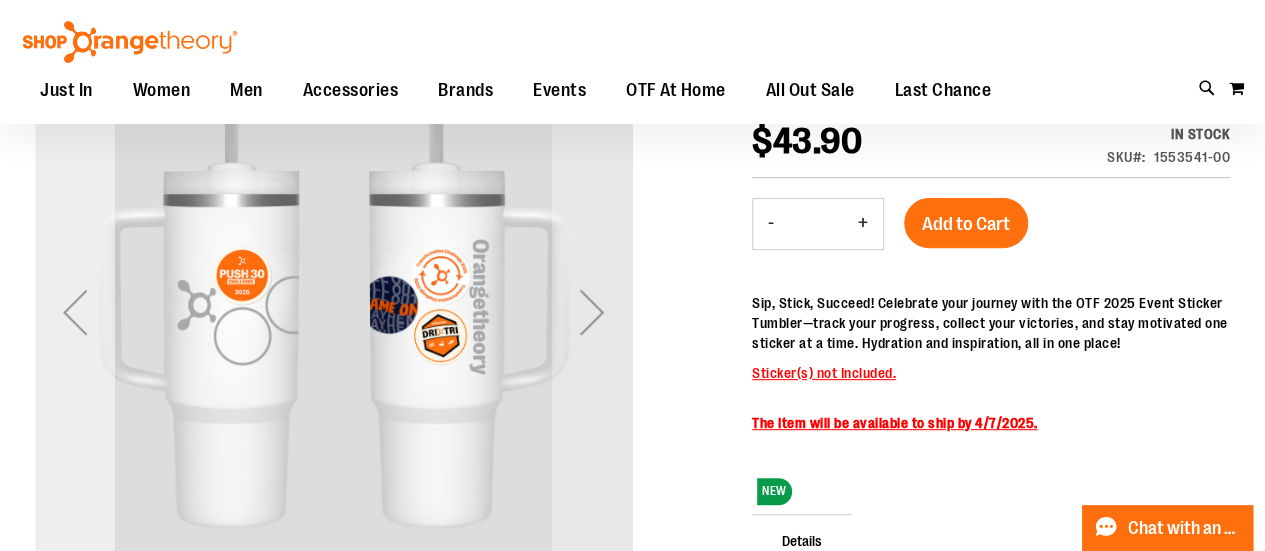 click at bounding box center (75, 312) 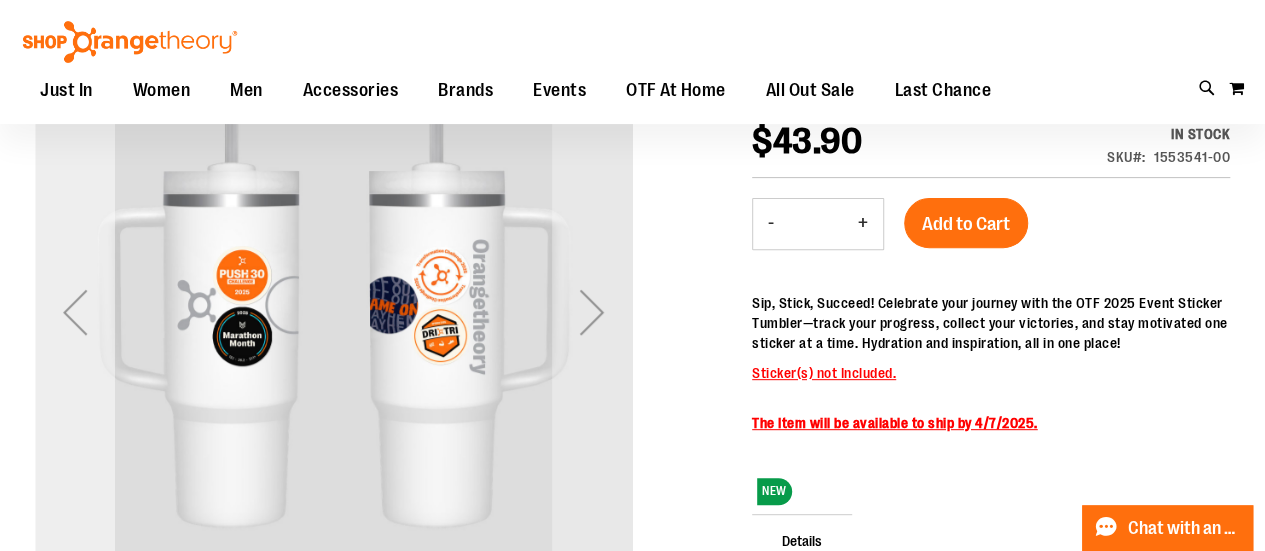 click at bounding box center (75, 312) 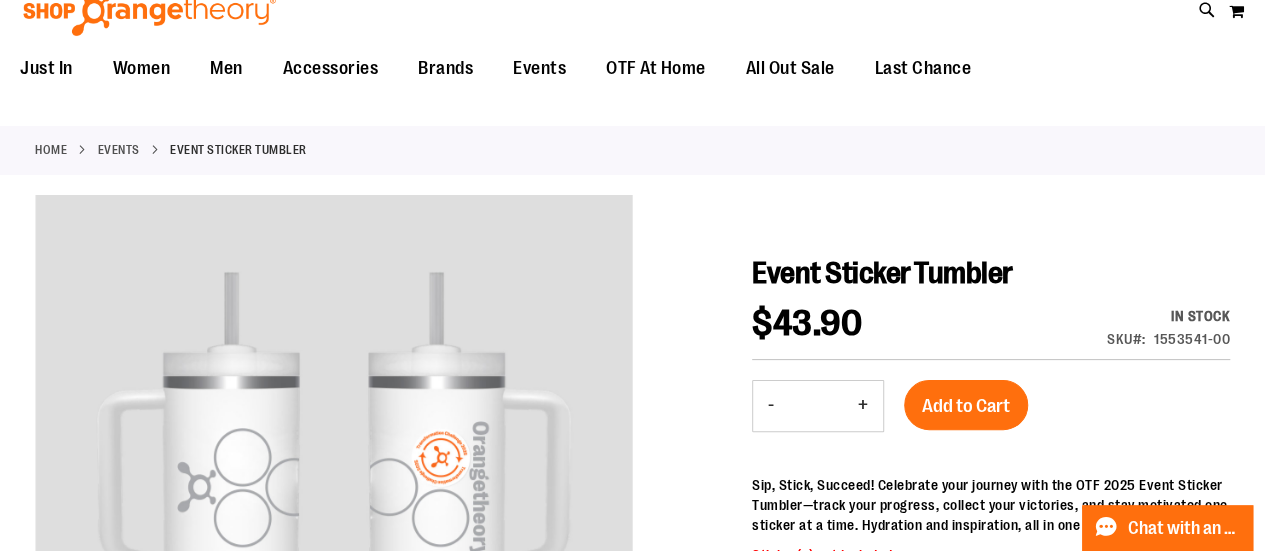 scroll, scrollTop: 0, scrollLeft: 0, axis: both 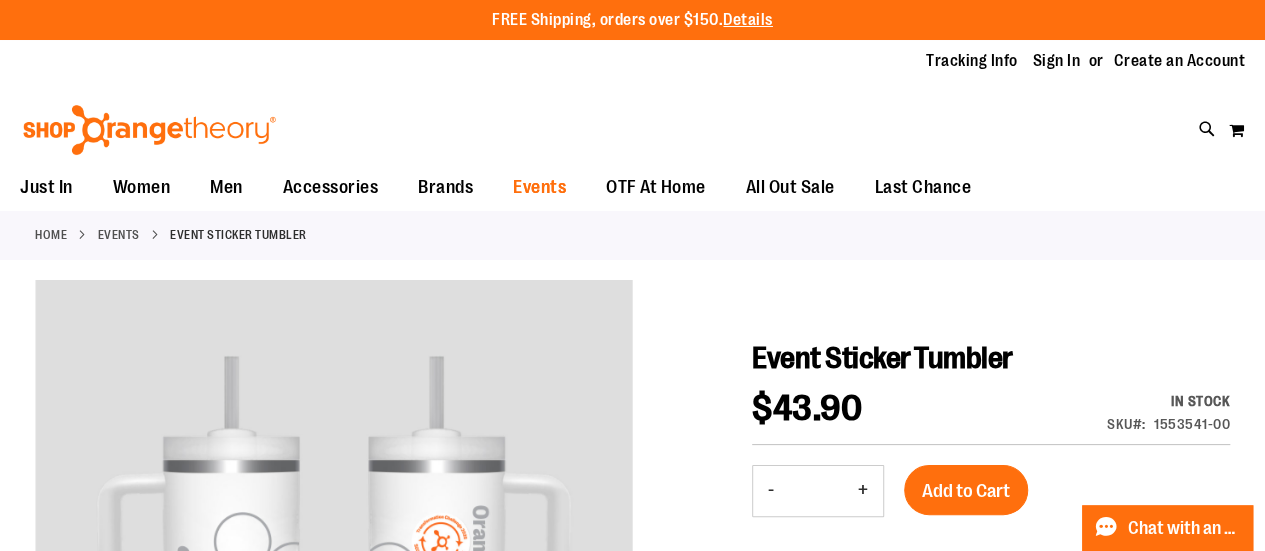 click on "Events" at bounding box center (539, 187) 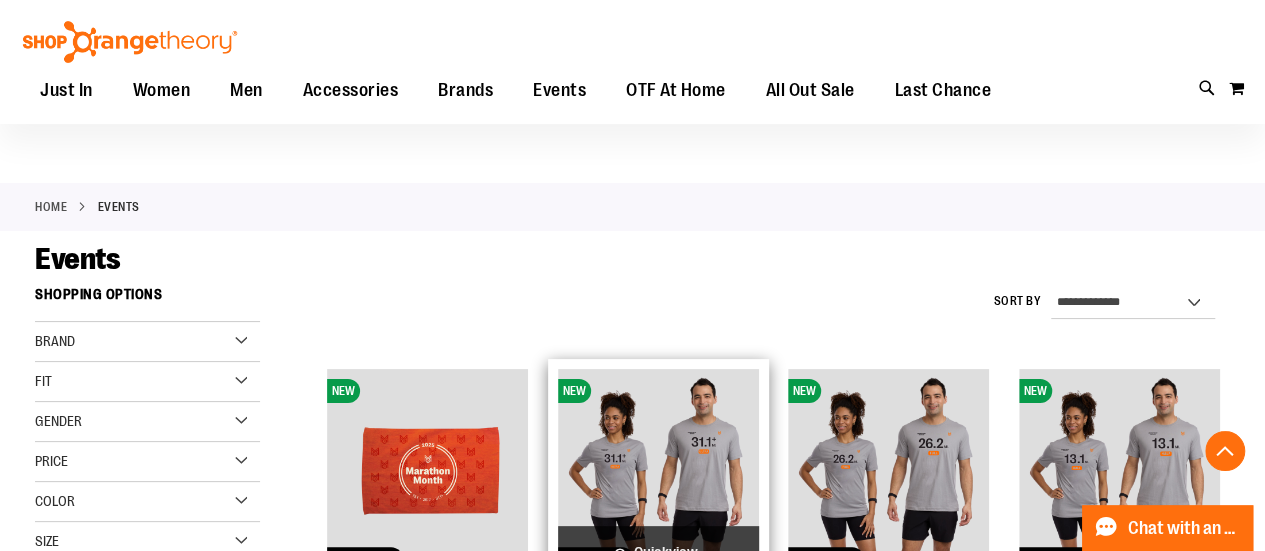 scroll, scrollTop: 0, scrollLeft: 0, axis: both 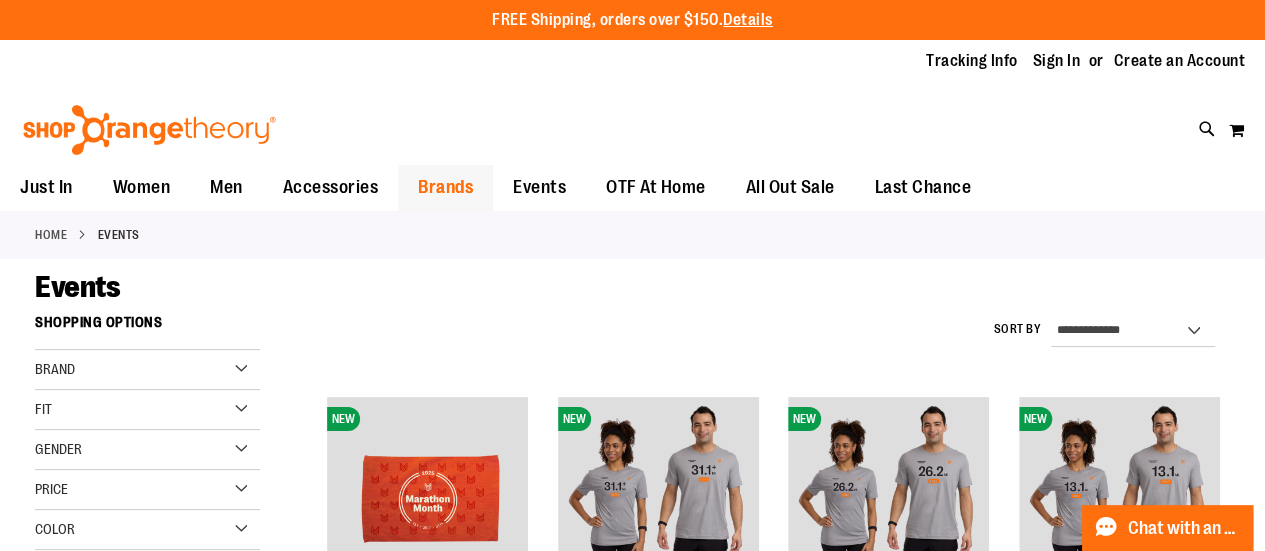 click on "Brands" at bounding box center (445, 187) 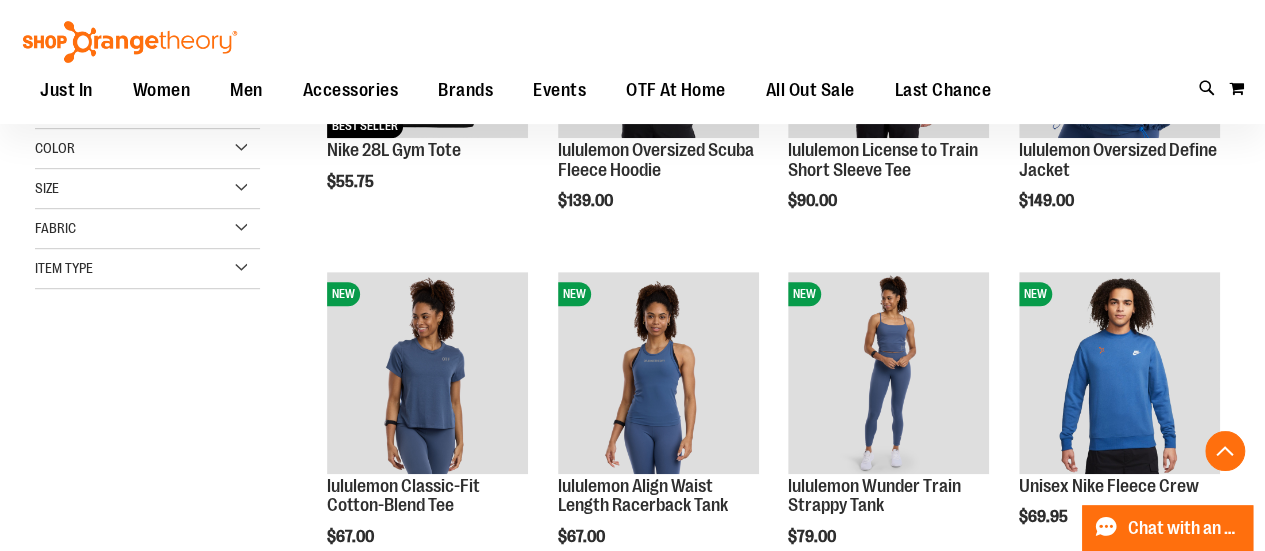scroll, scrollTop: 533, scrollLeft: 0, axis: vertical 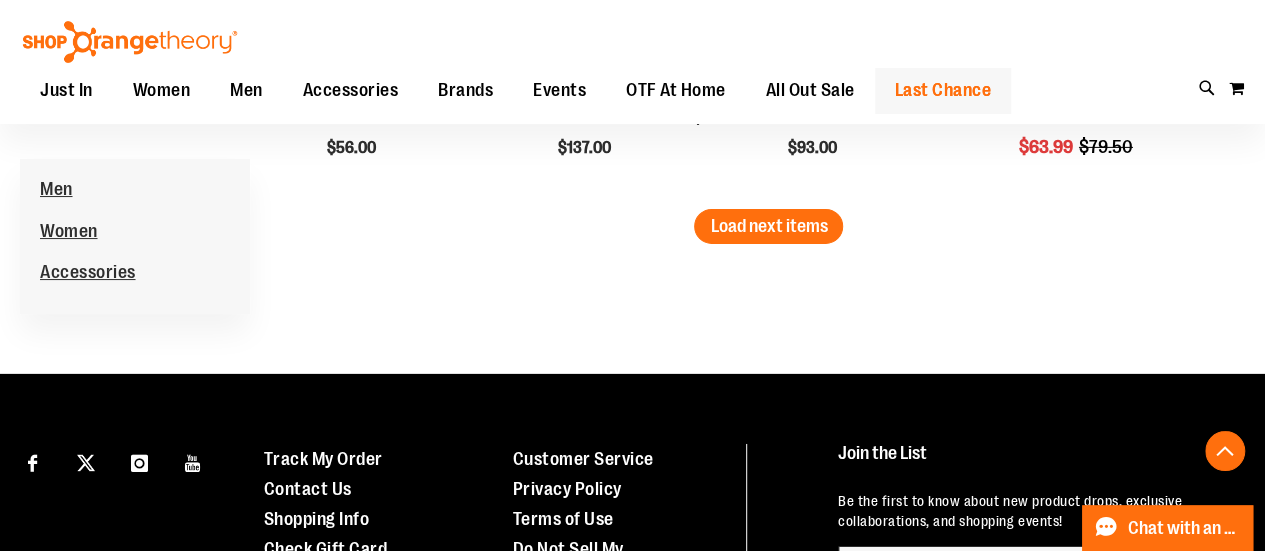 click on "Last Chance" at bounding box center (943, 90) 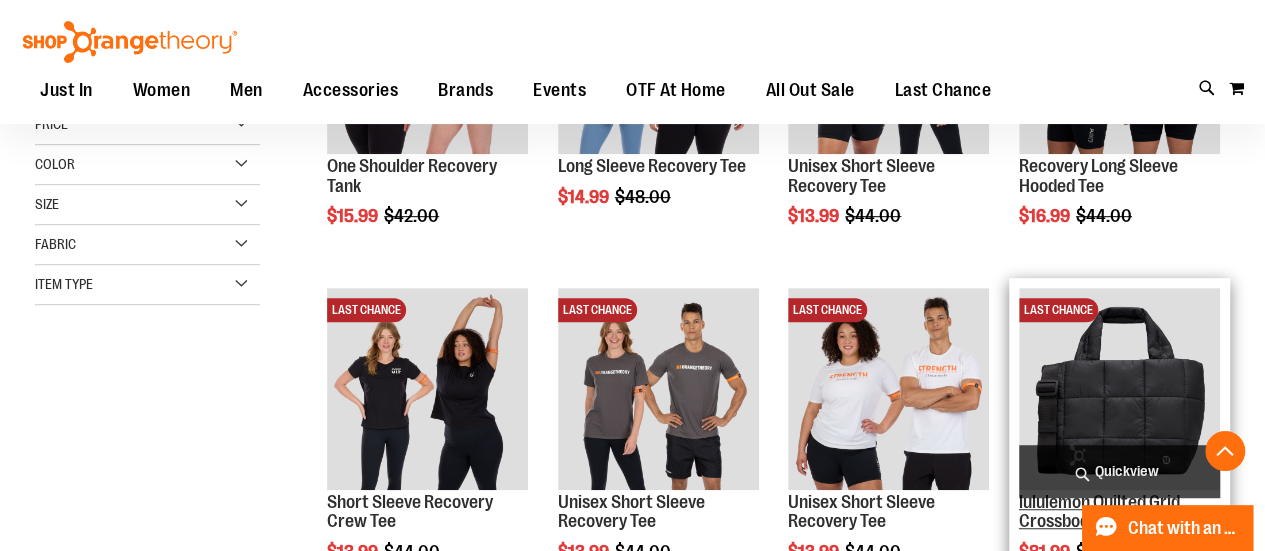 scroll, scrollTop: 666, scrollLeft: 0, axis: vertical 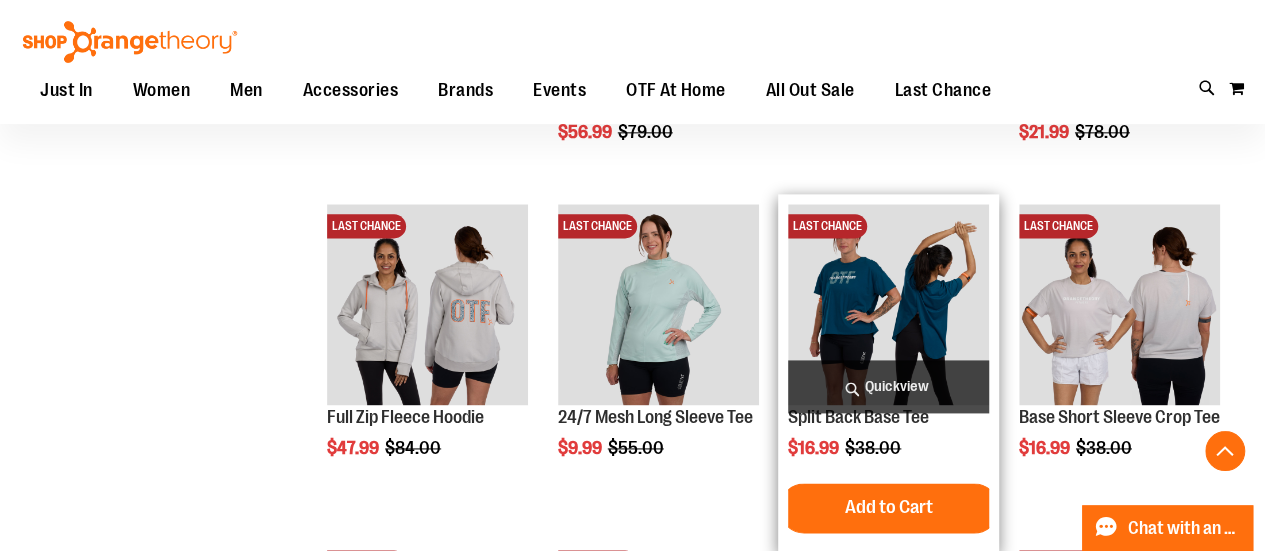 click at bounding box center (888, 304) 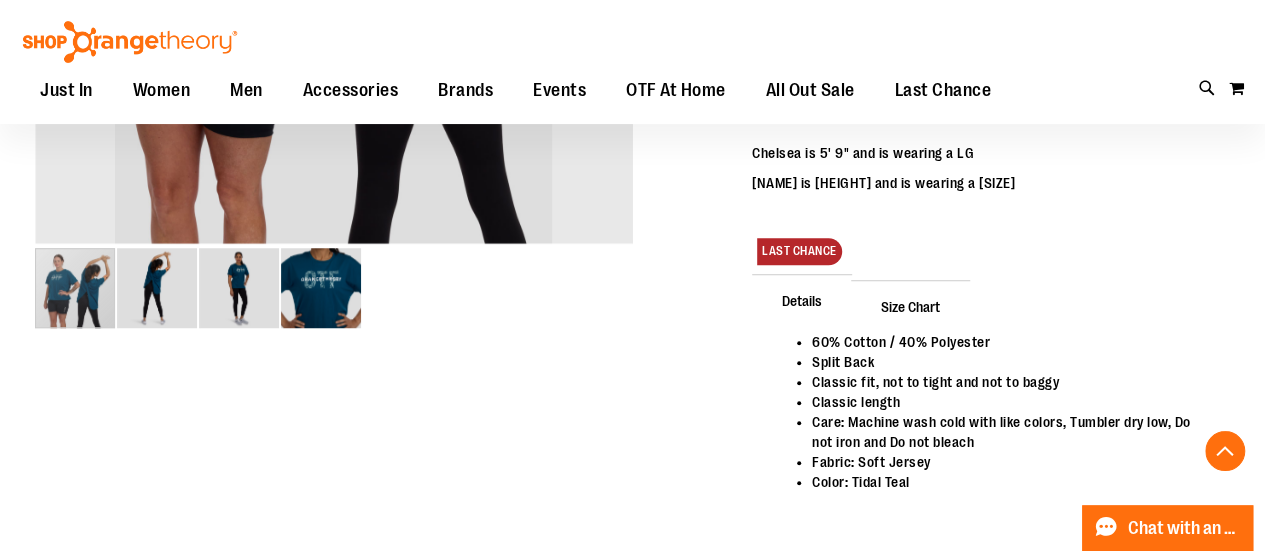 scroll, scrollTop: 666, scrollLeft: 0, axis: vertical 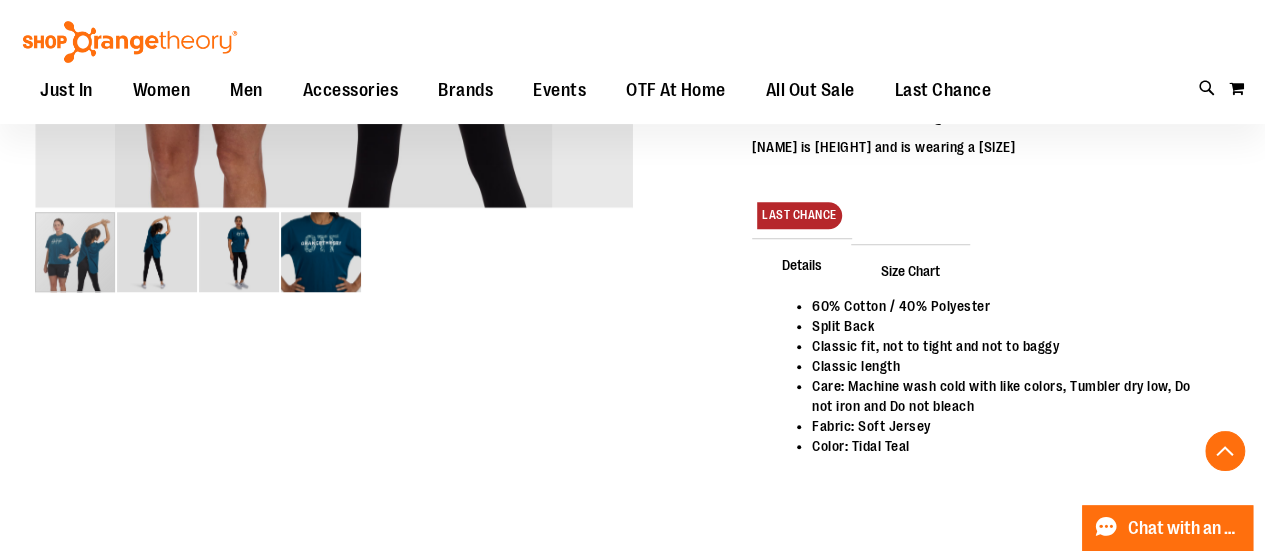 click on "Size Chart" at bounding box center (910, 270) 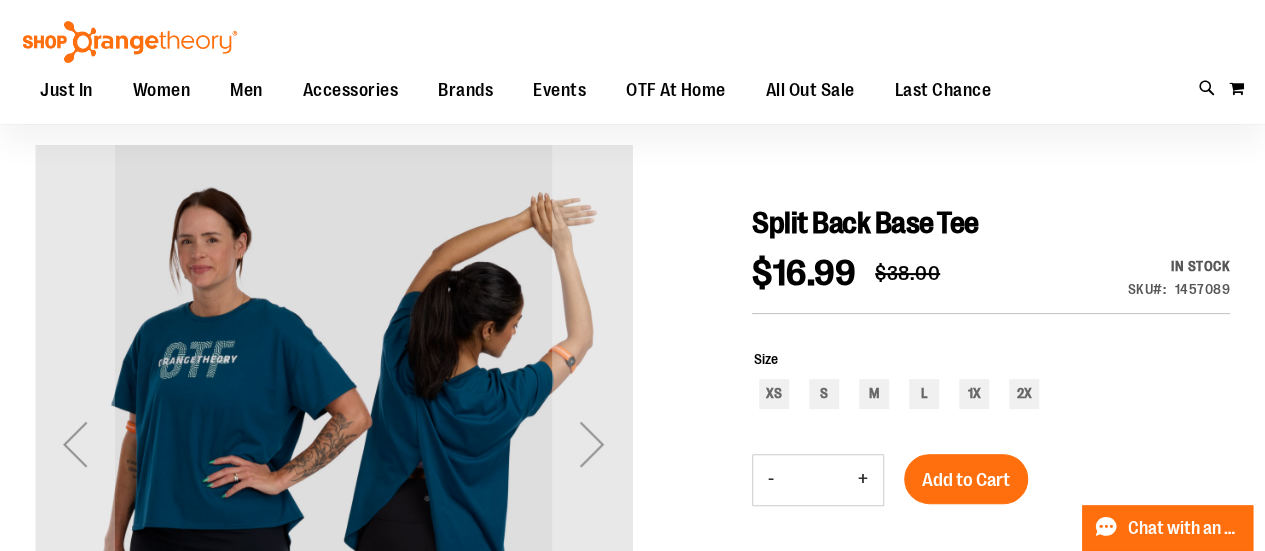 scroll, scrollTop: 133, scrollLeft: 0, axis: vertical 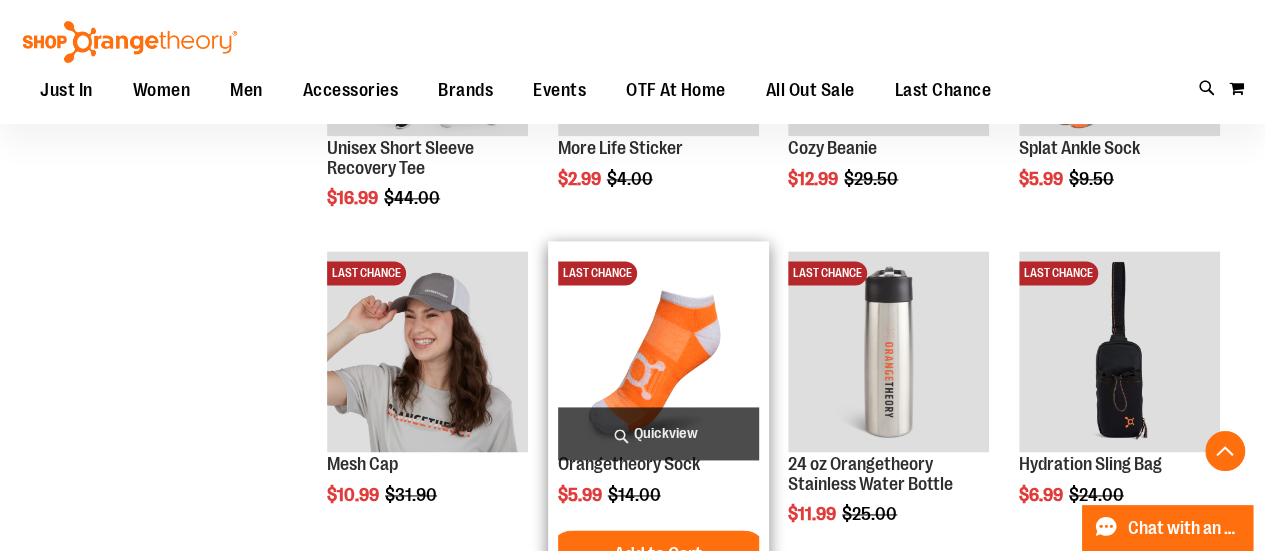 click at bounding box center [658, 351] 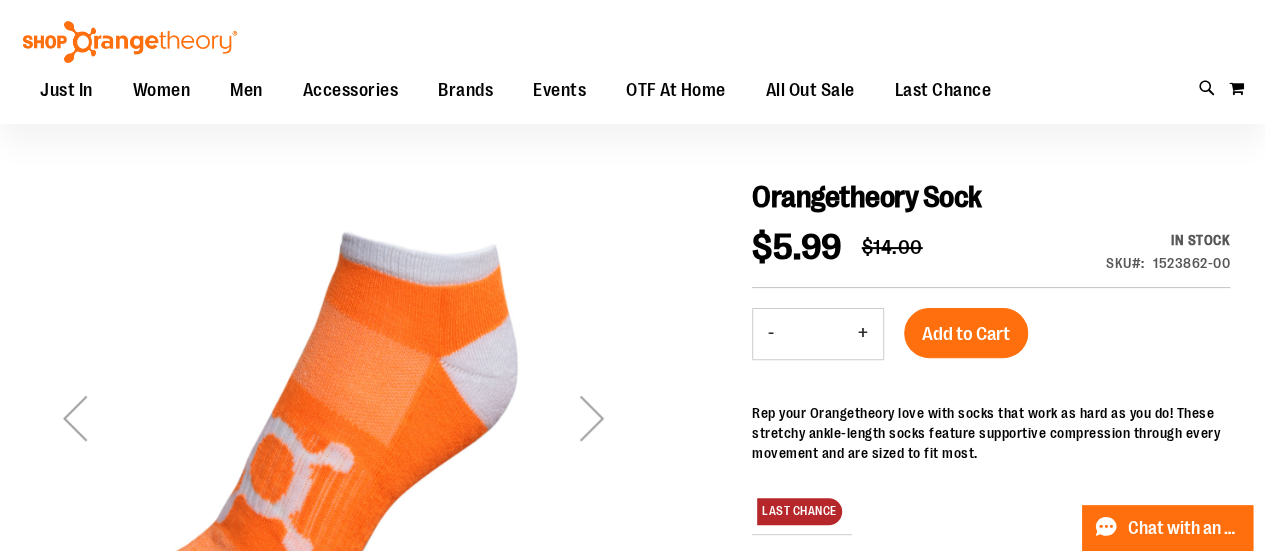 scroll, scrollTop: 266, scrollLeft: 0, axis: vertical 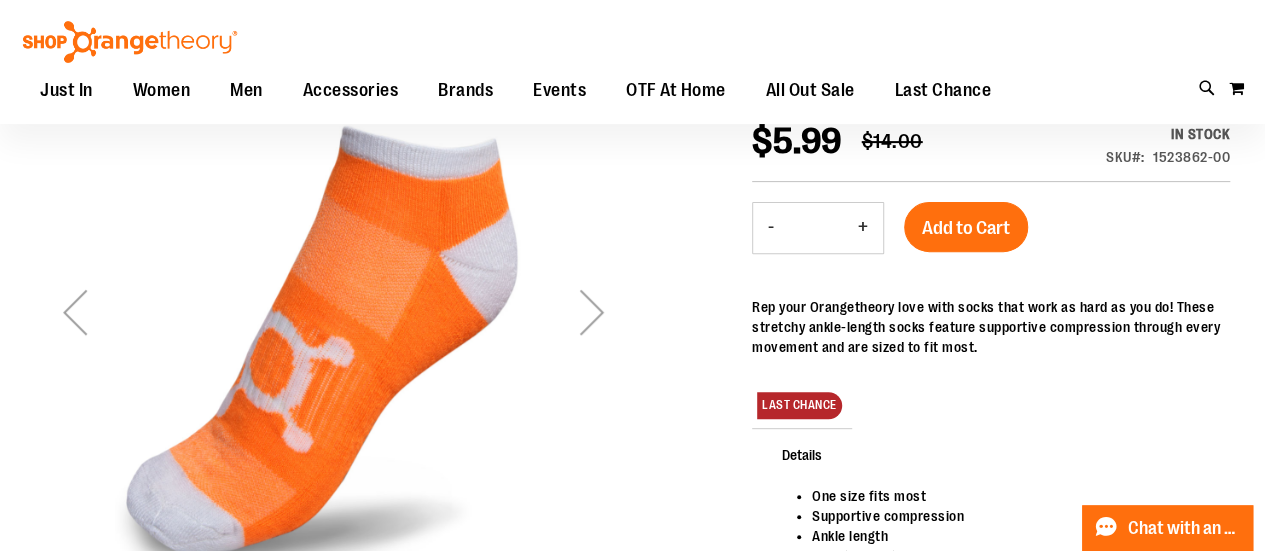 click at bounding box center [592, 312] 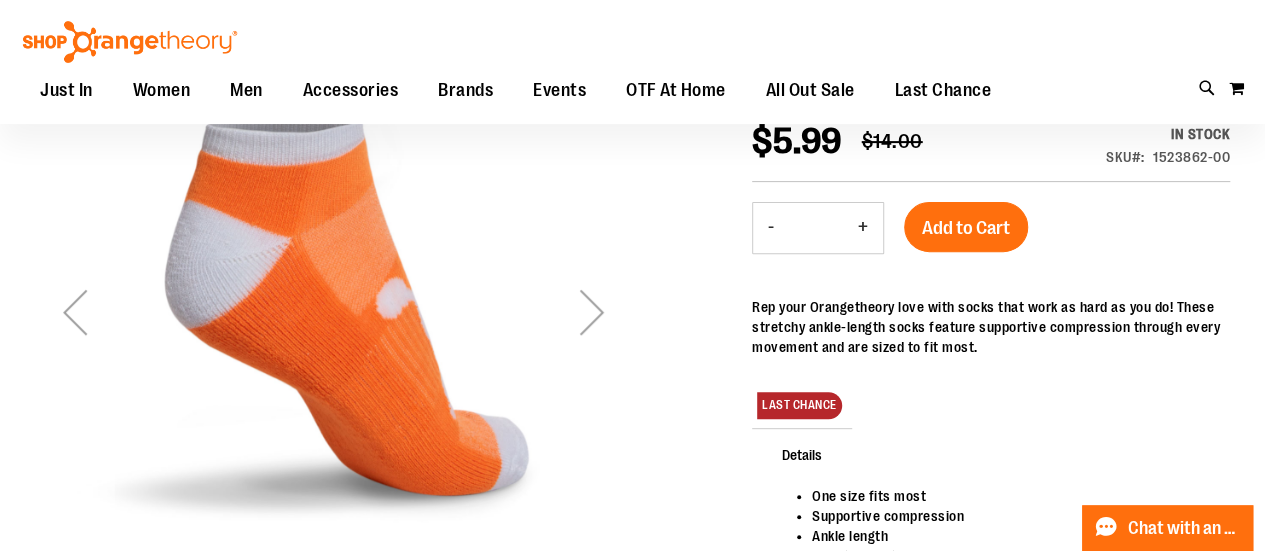 click at bounding box center [592, 312] 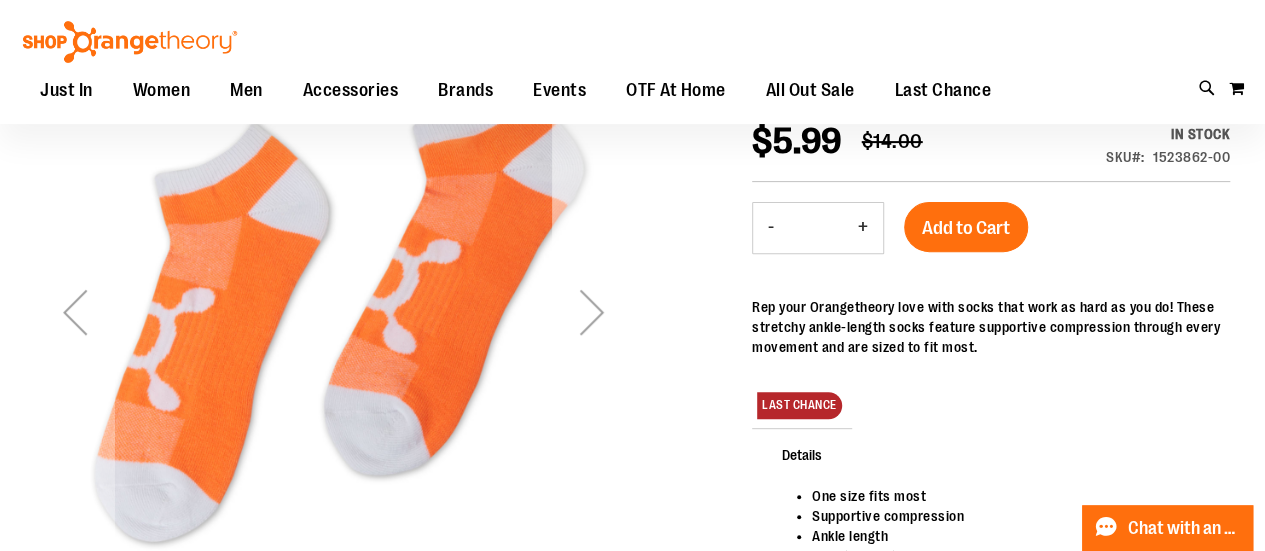 click at bounding box center [592, 312] 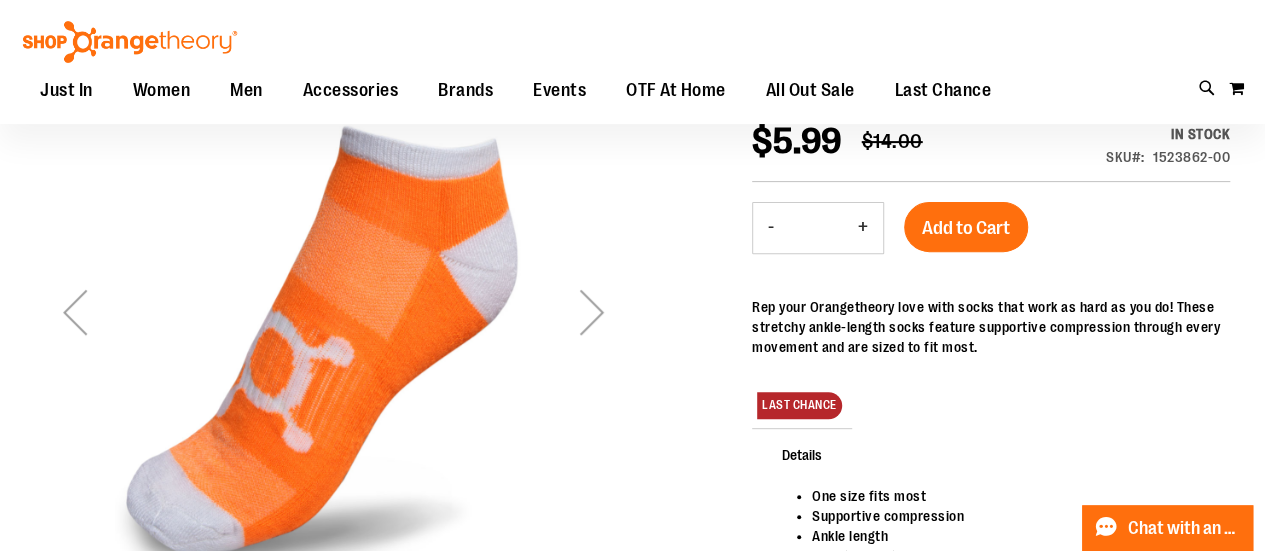 click at bounding box center [592, 312] 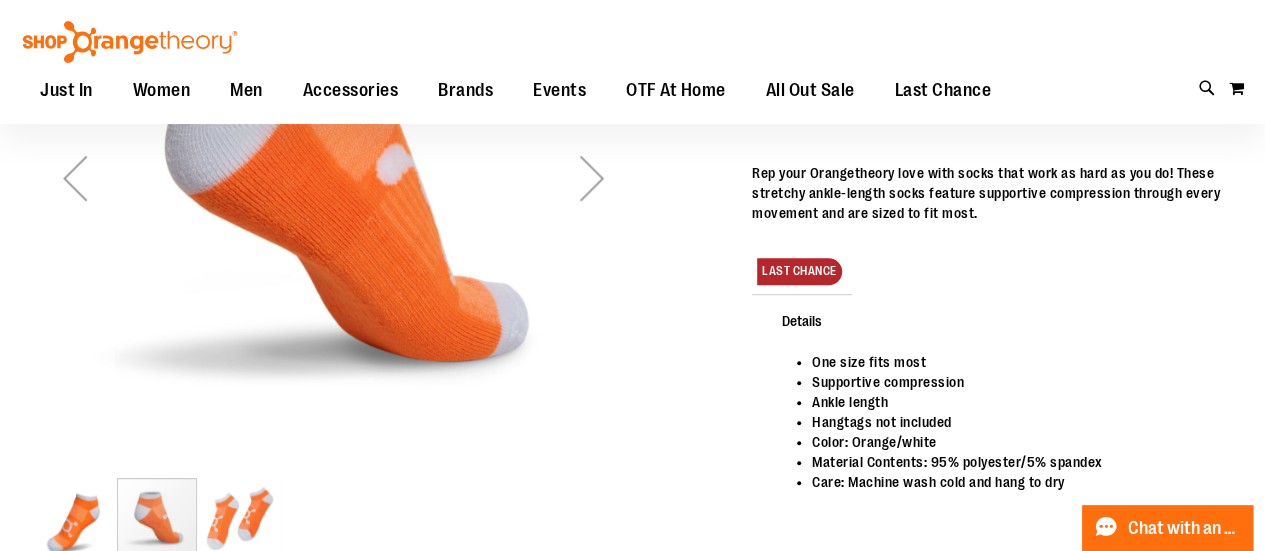 scroll, scrollTop: 0, scrollLeft: 0, axis: both 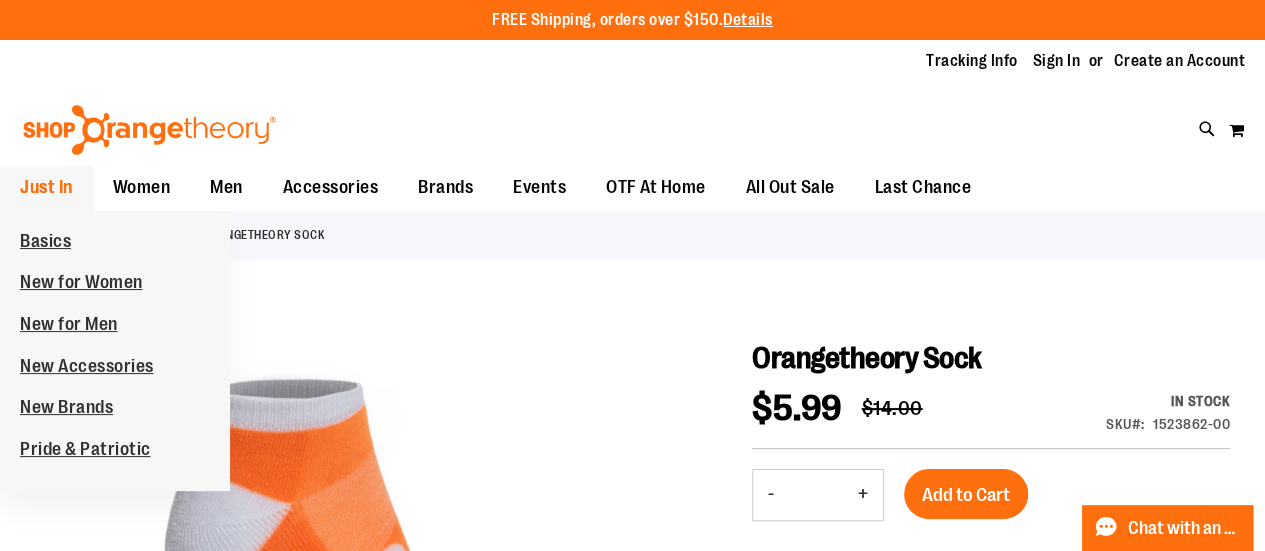 click on "Just In" at bounding box center (46, 187) 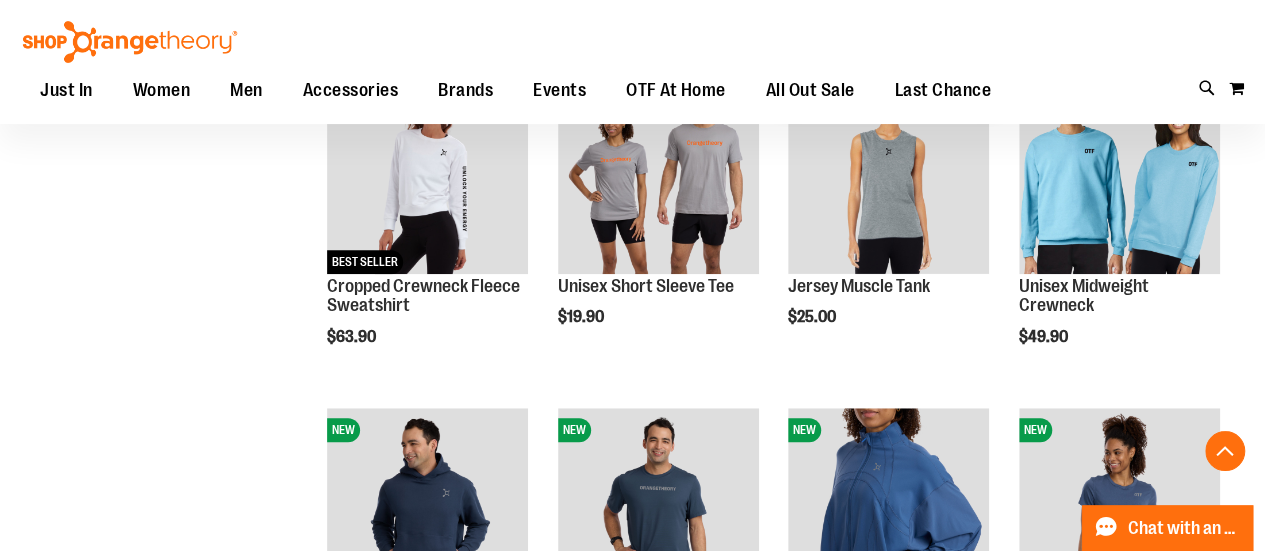 scroll, scrollTop: 666, scrollLeft: 0, axis: vertical 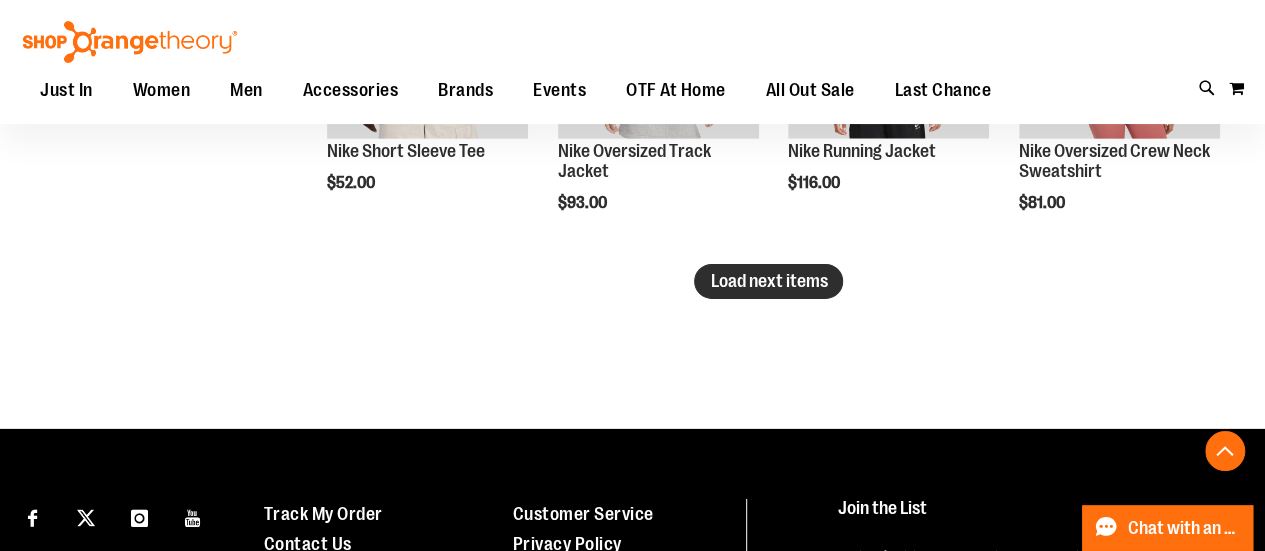 click on "Load next items" at bounding box center [768, 281] 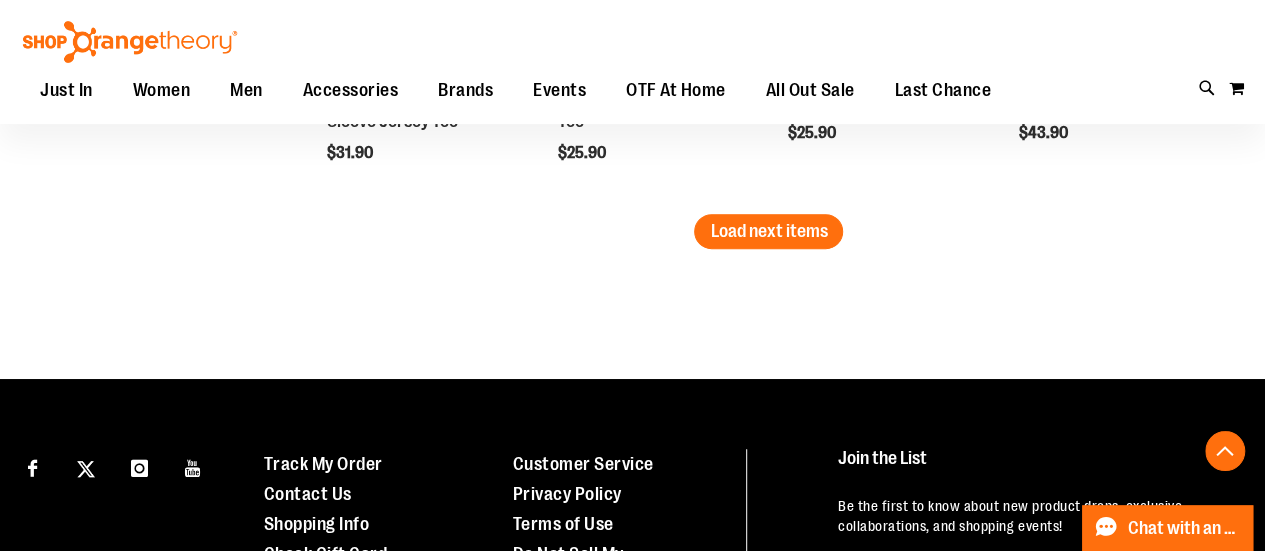 scroll, scrollTop: 4212, scrollLeft: 0, axis: vertical 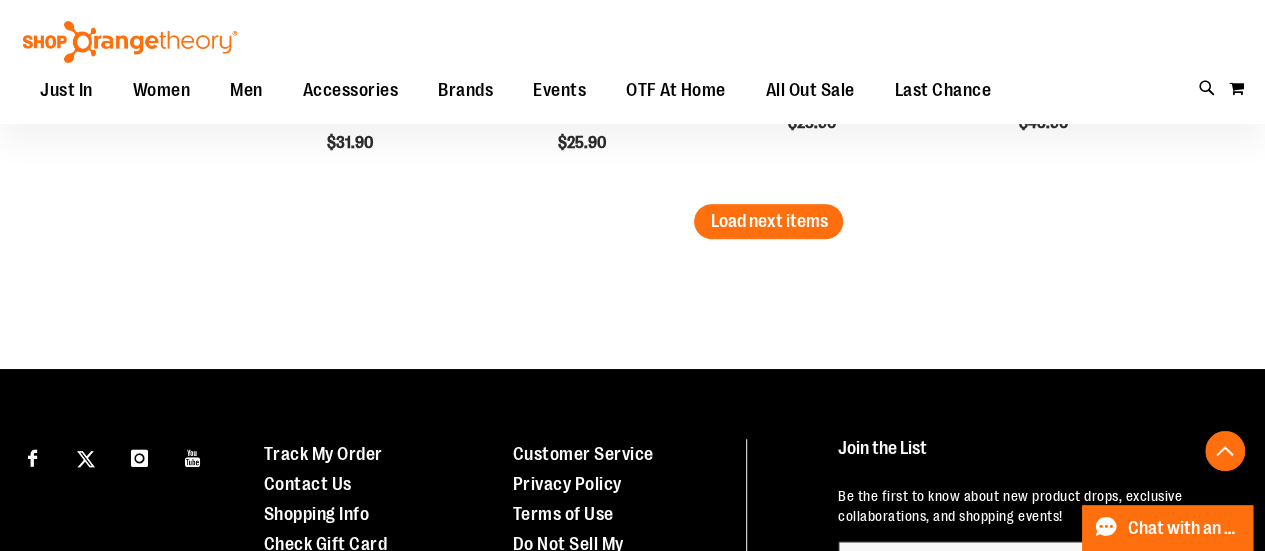click on "**********" at bounding box center (769, -1810) 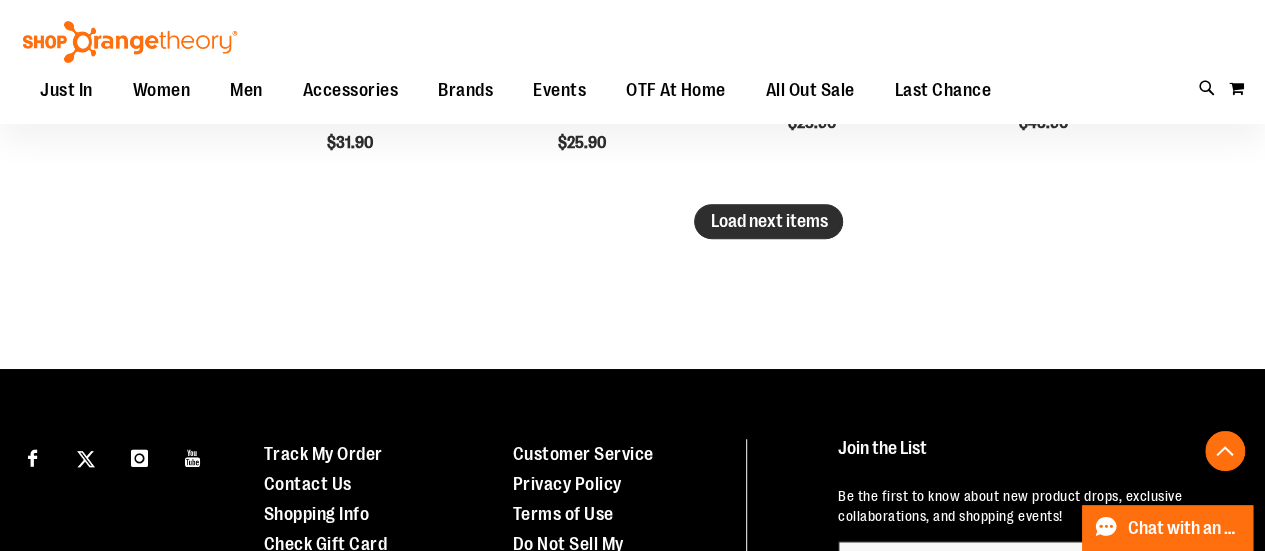 click on "Load next items" at bounding box center [768, 221] 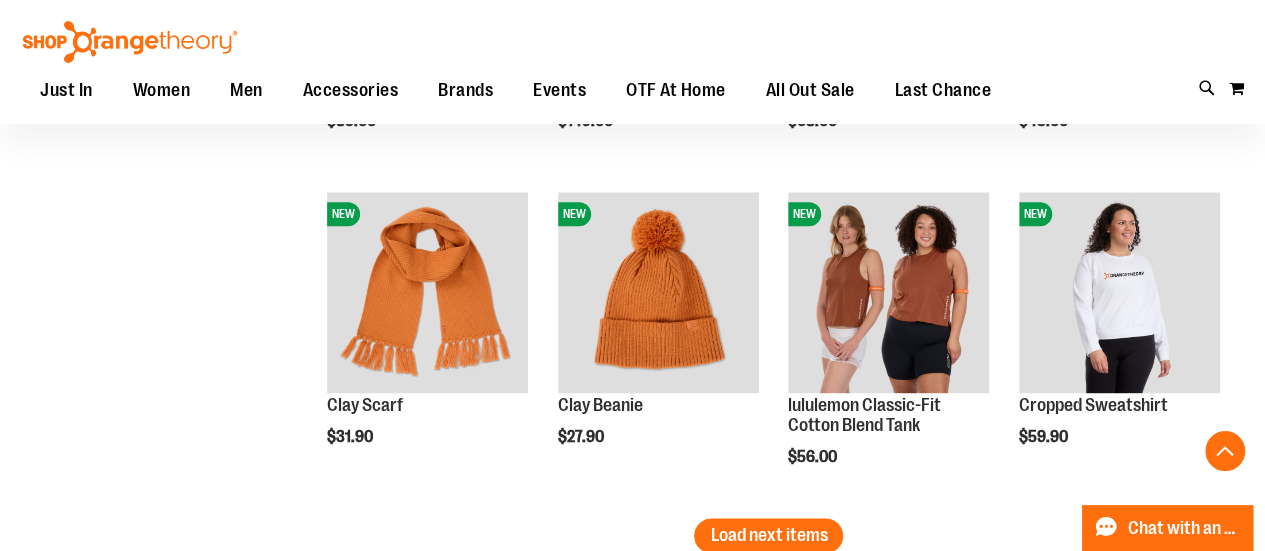 scroll, scrollTop: 4878, scrollLeft: 0, axis: vertical 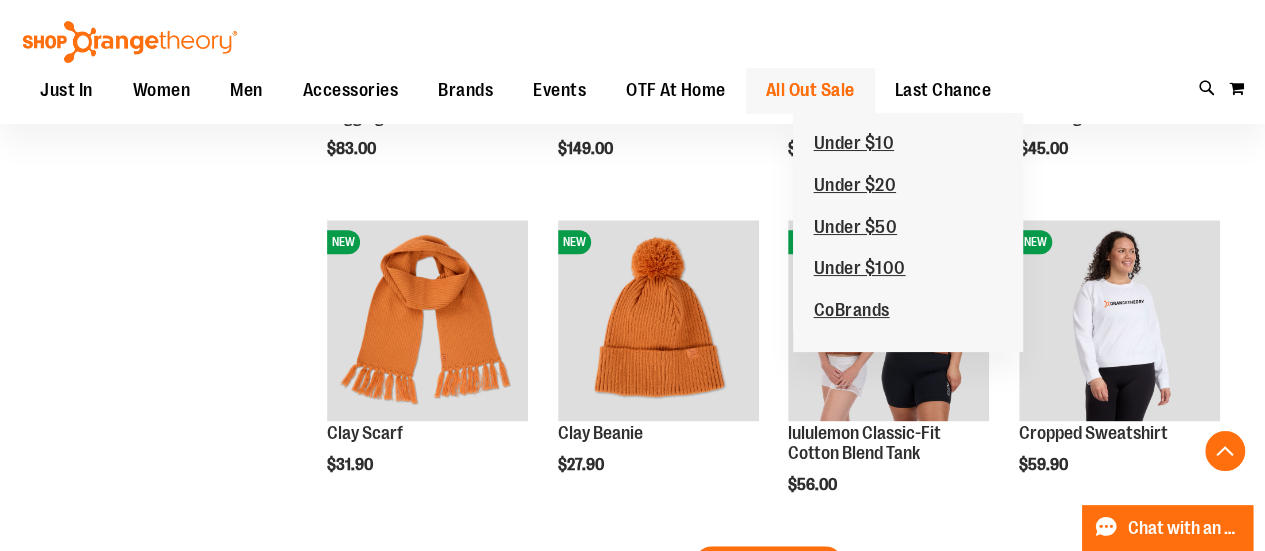 click on "All Out Sale" at bounding box center [810, 90] 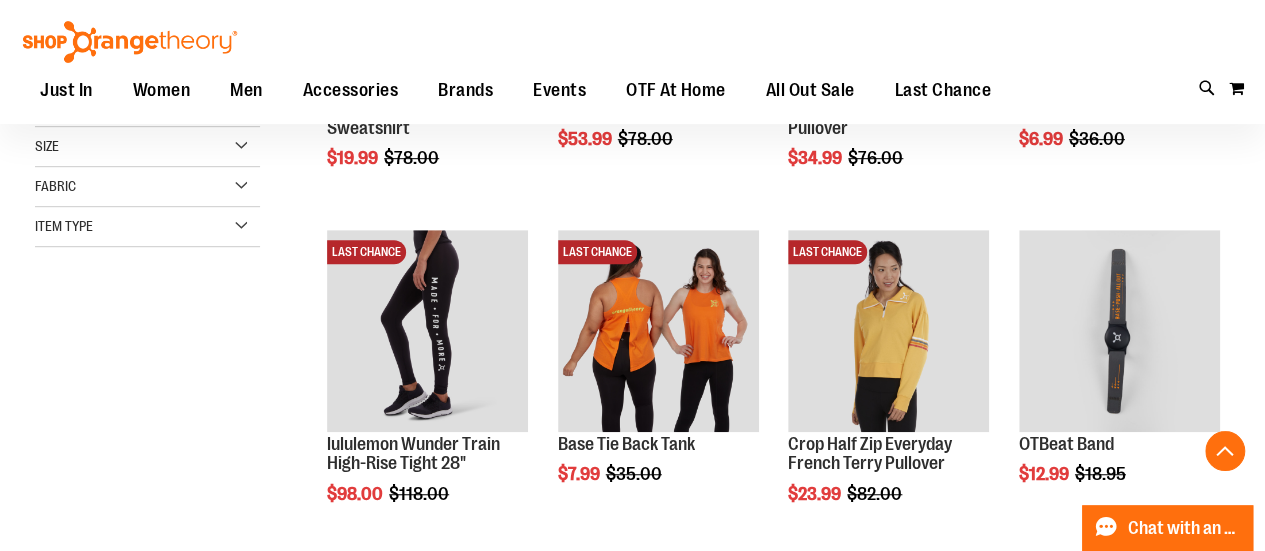 scroll, scrollTop: 533, scrollLeft: 0, axis: vertical 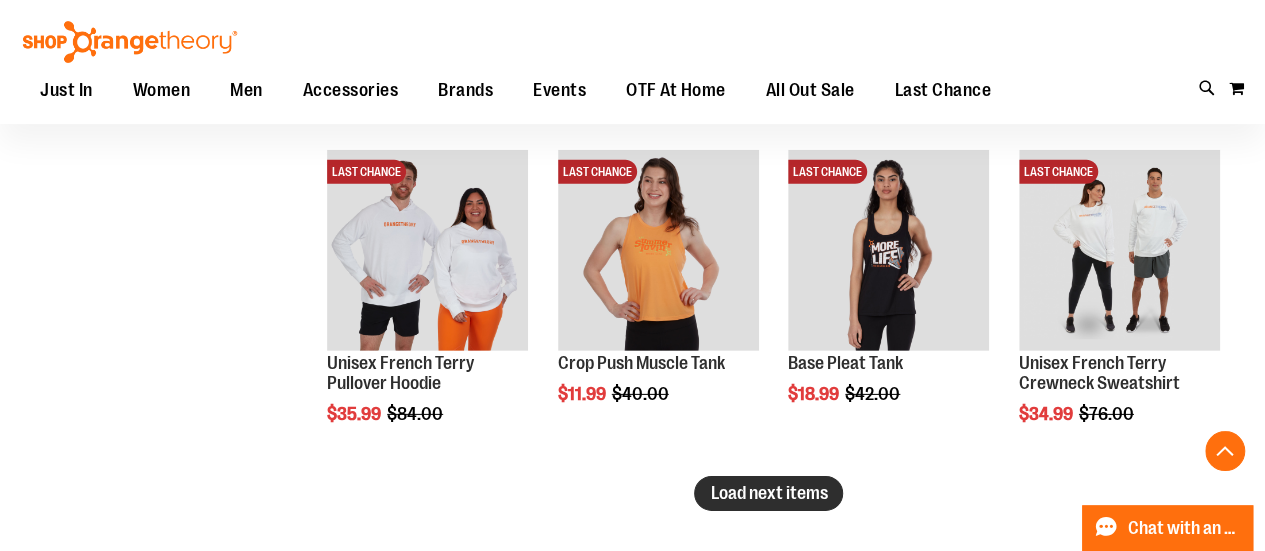 click on "Load next items" at bounding box center (768, 493) 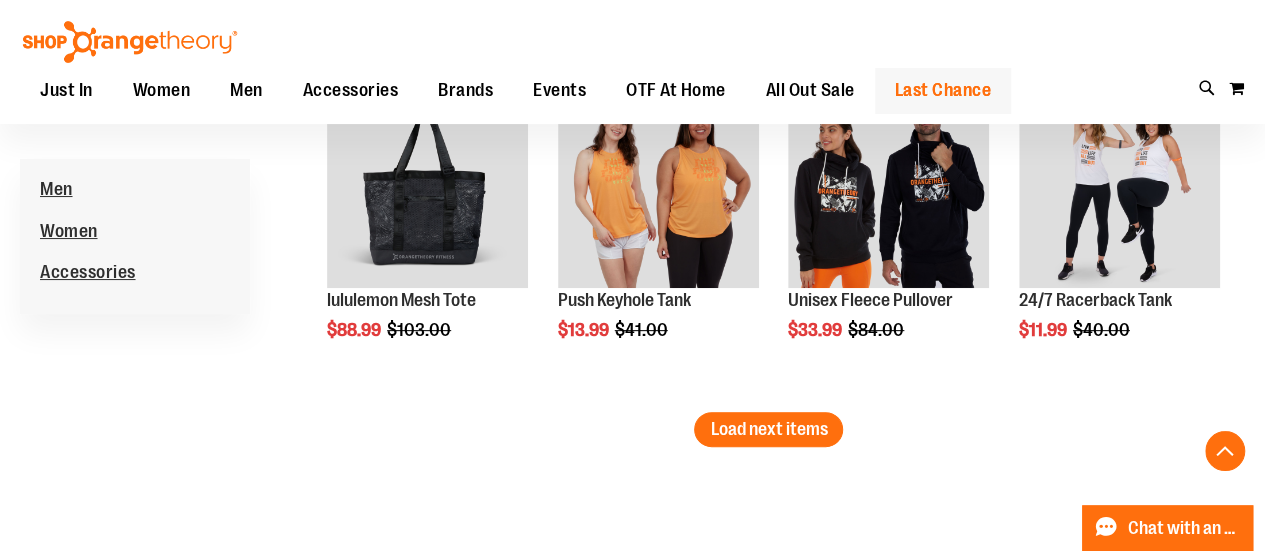 scroll, scrollTop: 4133, scrollLeft: 0, axis: vertical 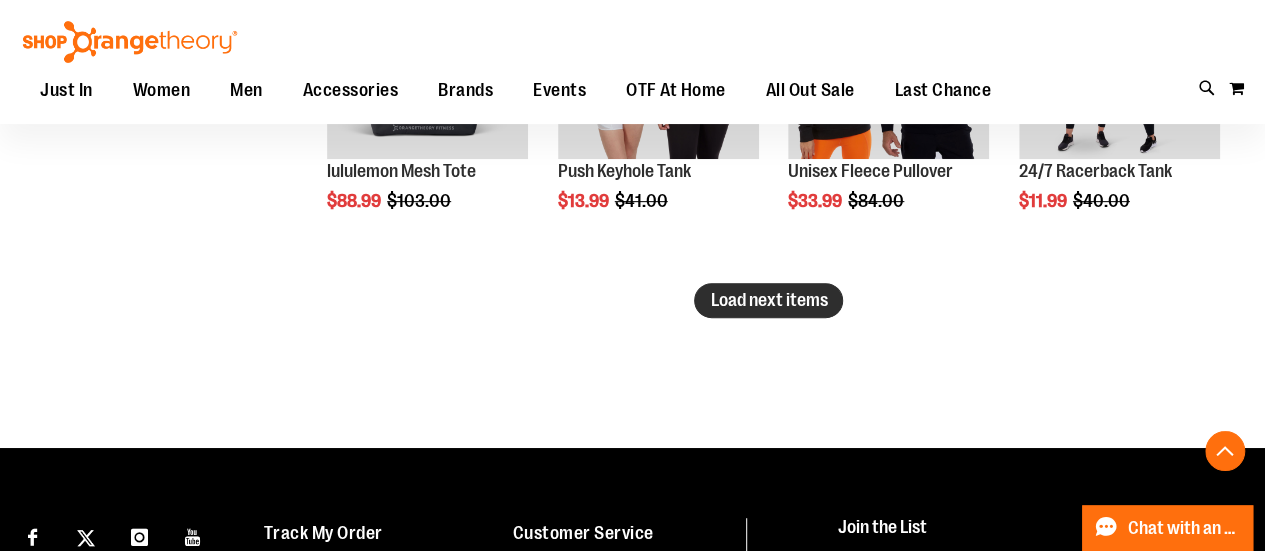 click on "Load next items" at bounding box center [768, 300] 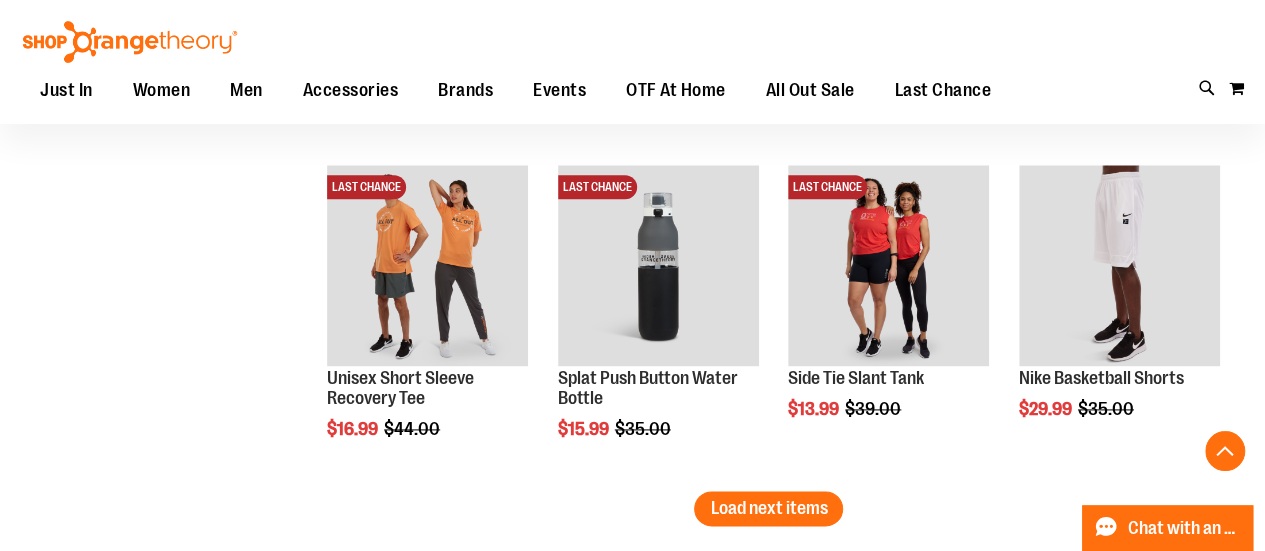 scroll, scrollTop: 5200, scrollLeft: 0, axis: vertical 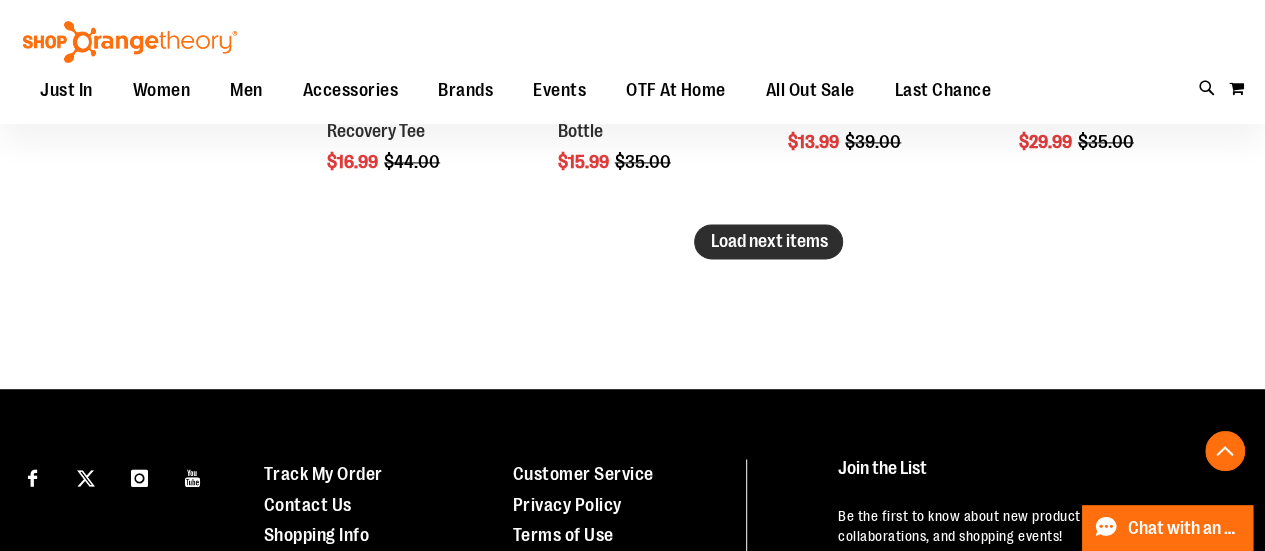 click on "Load next items" at bounding box center [768, 241] 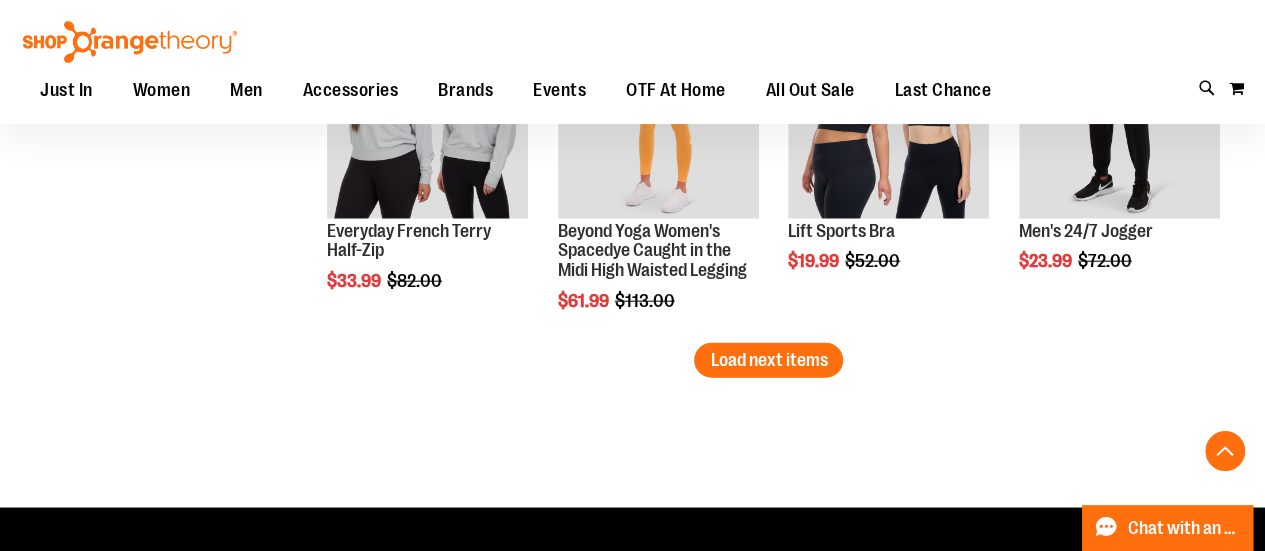 scroll, scrollTop: 6133, scrollLeft: 0, axis: vertical 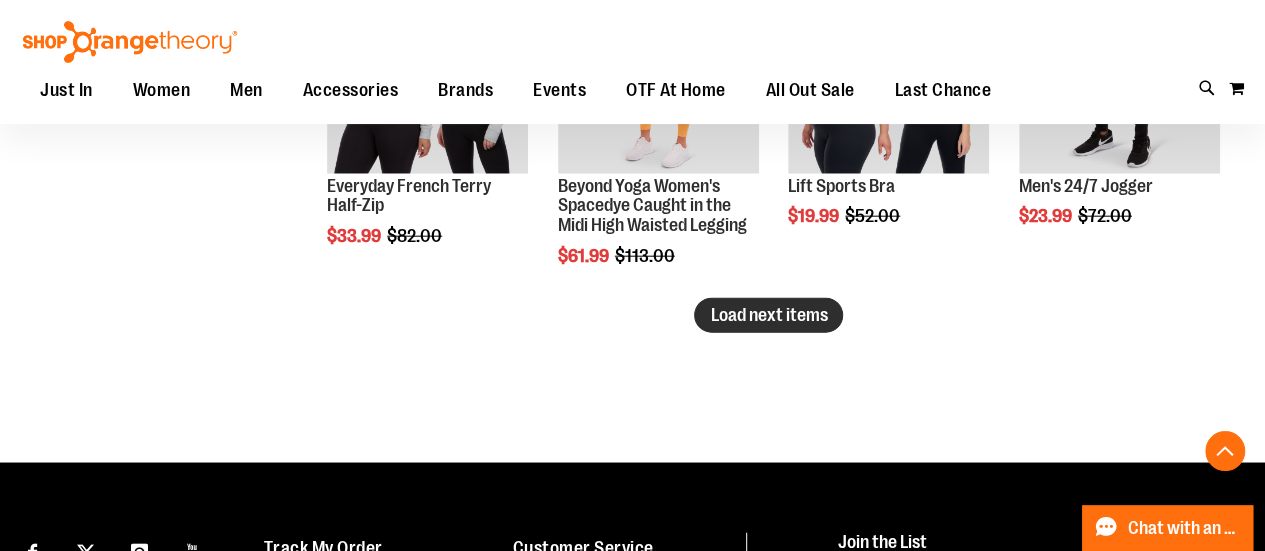 click on "Load next items" at bounding box center (768, 315) 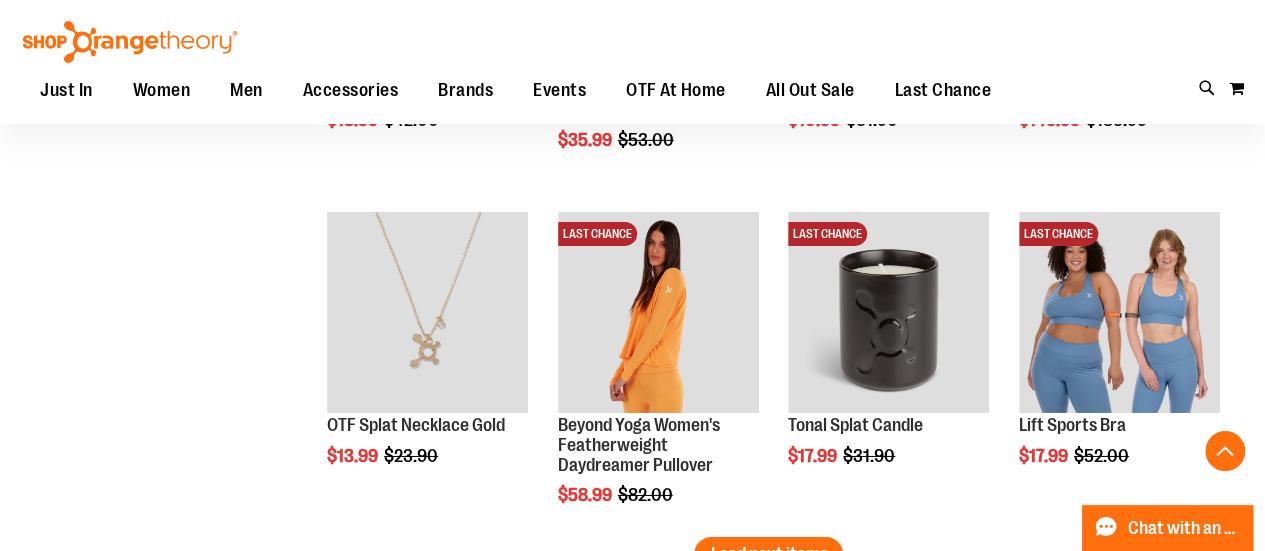 scroll, scrollTop: 6933, scrollLeft: 0, axis: vertical 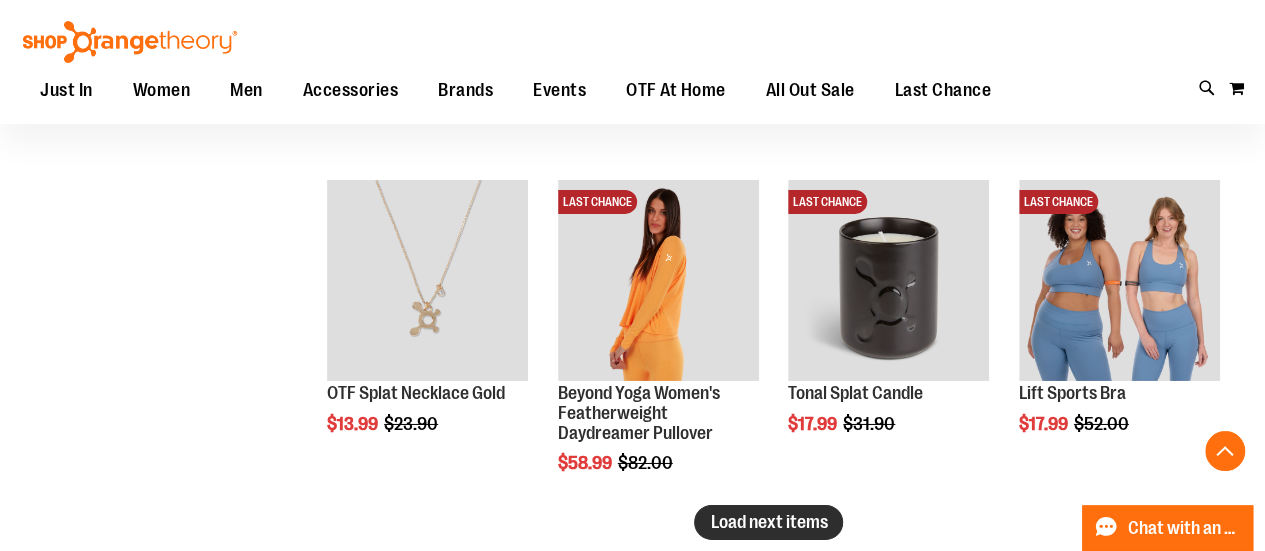 click on "Load next items" at bounding box center [768, 522] 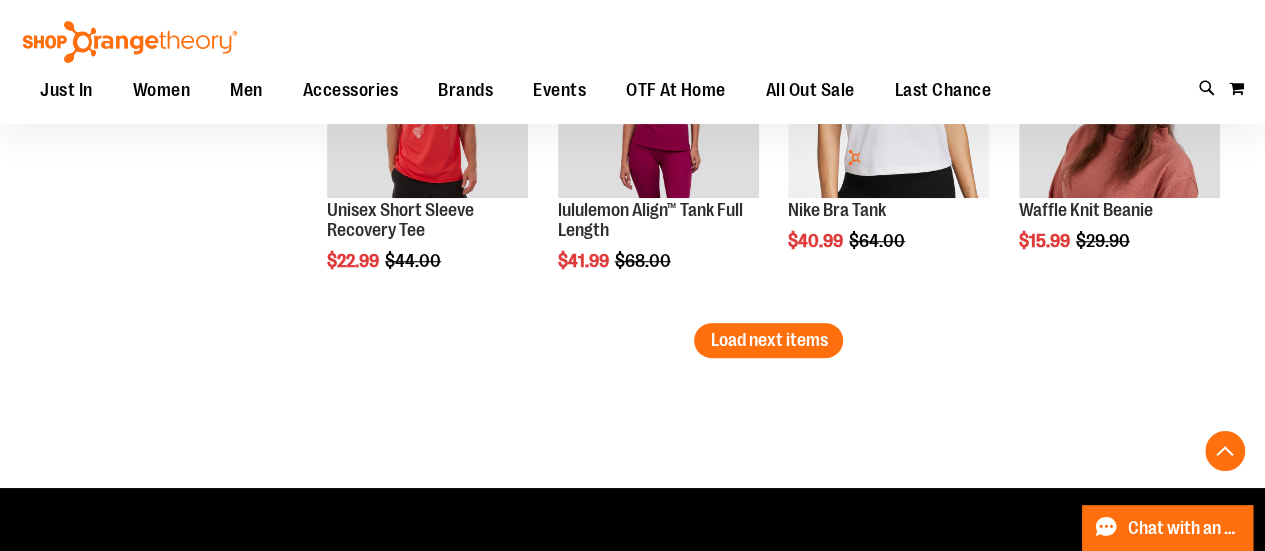 scroll, scrollTop: 8133, scrollLeft: 0, axis: vertical 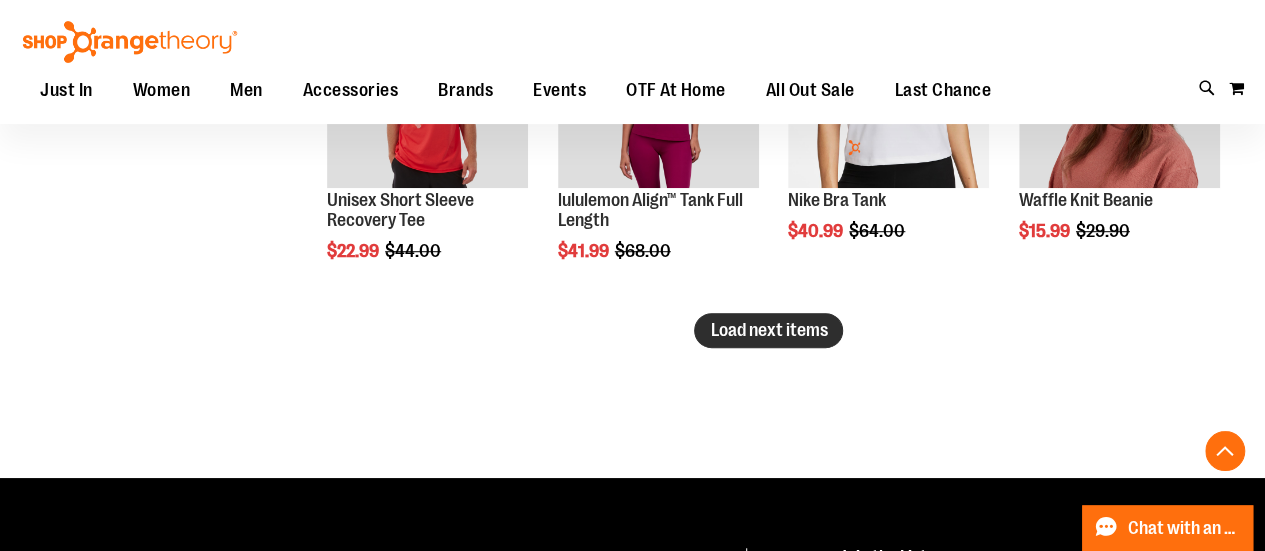 click on "Load next items" at bounding box center [768, 330] 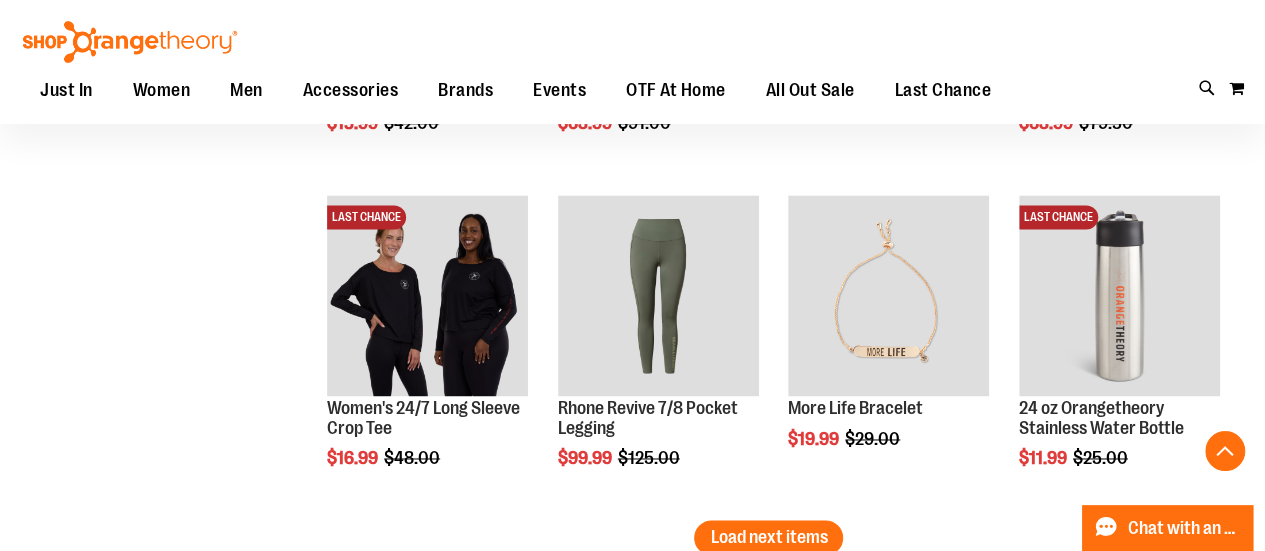 scroll, scrollTop: 9066, scrollLeft: 0, axis: vertical 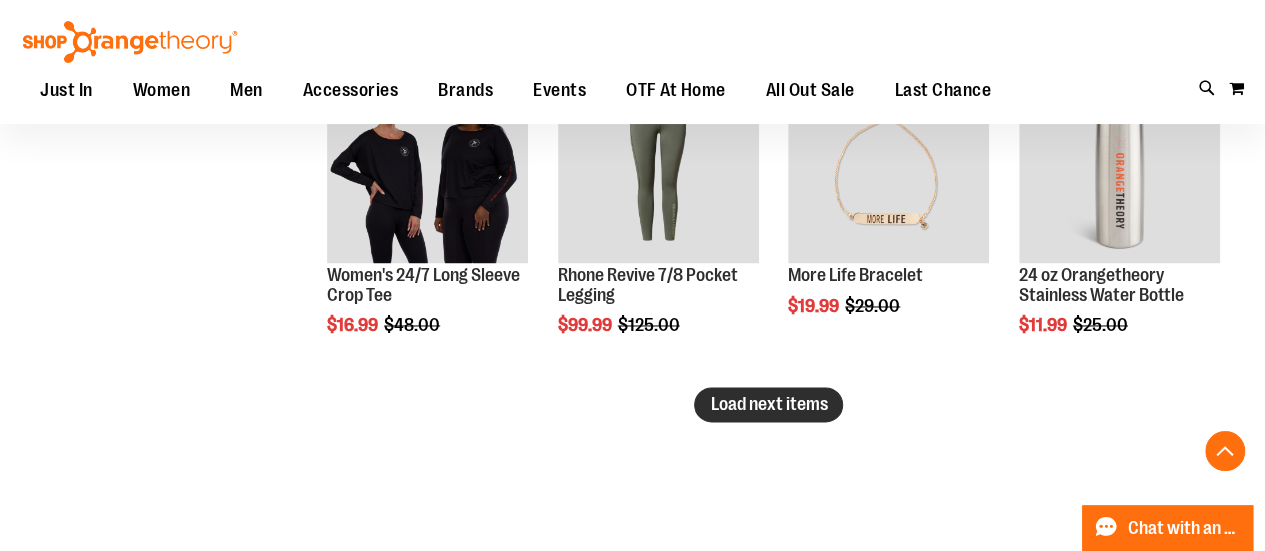 click on "Load next items" at bounding box center [768, 404] 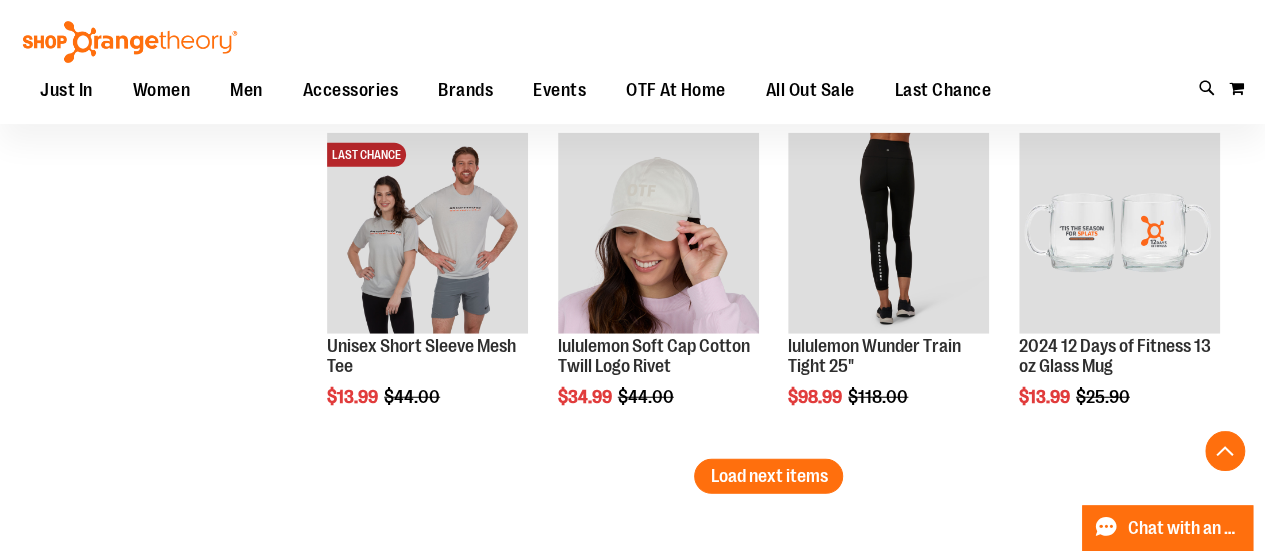 scroll, scrollTop: 10133, scrollLeft: 0, axis: vertical 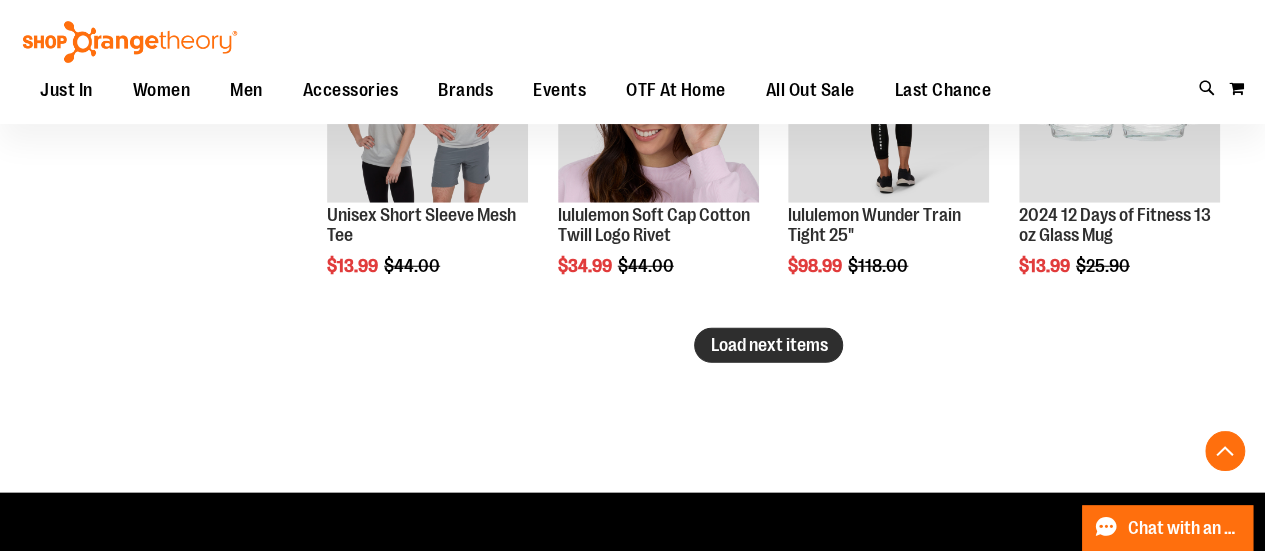 click on "Load next items" at bounding box center [768, 345] 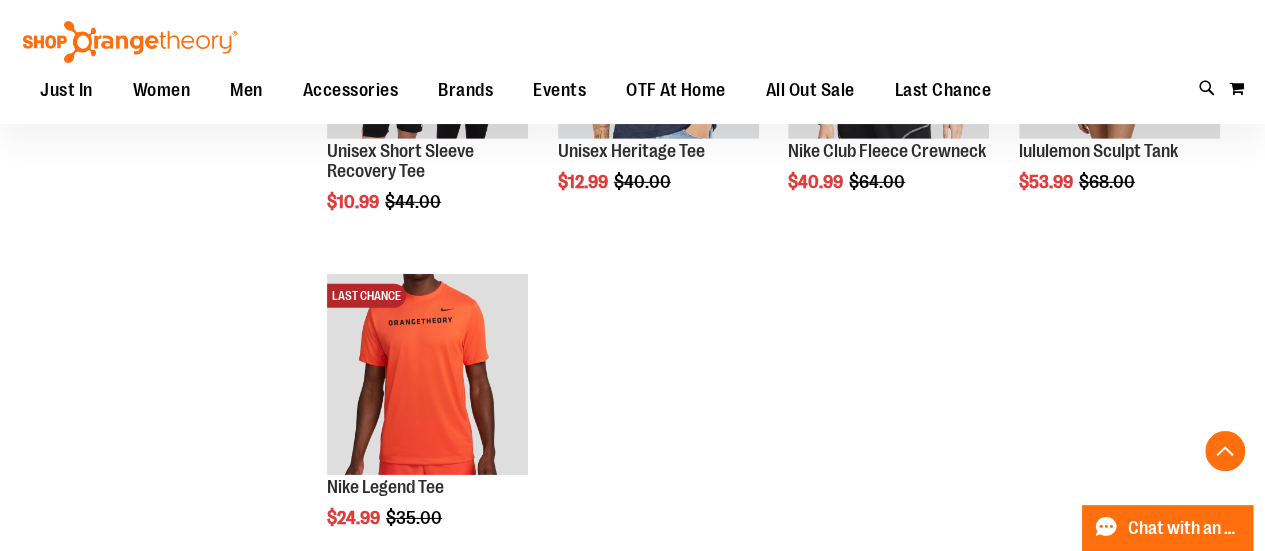 scroll, scrollTop: 10666, scrollLeft: 0, axis: vertical 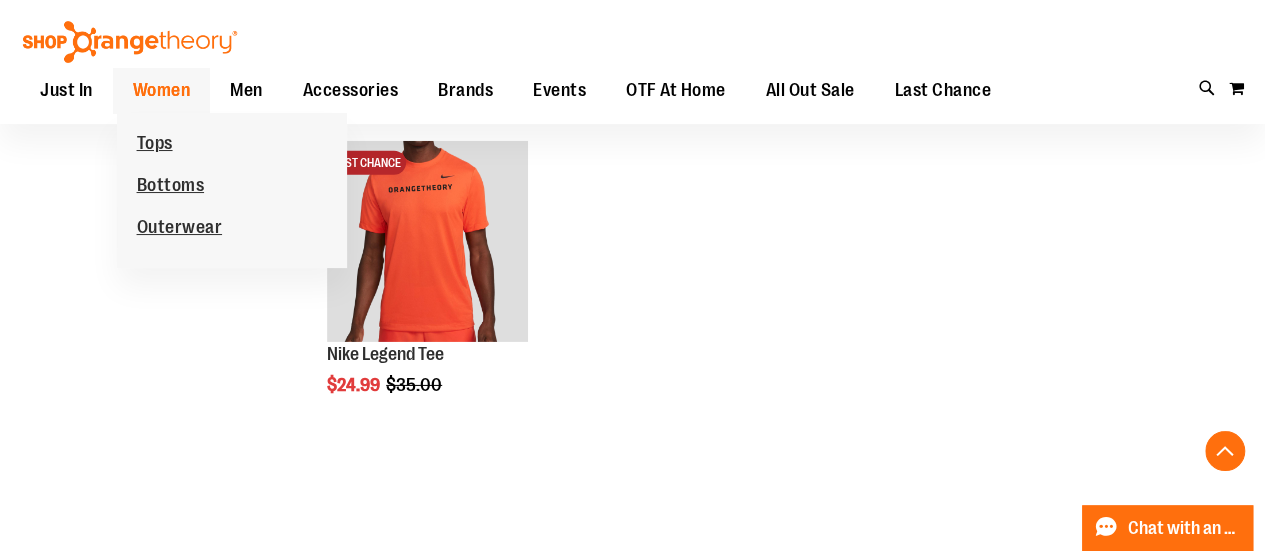 click on "Women" at bounding box center [162, 90] 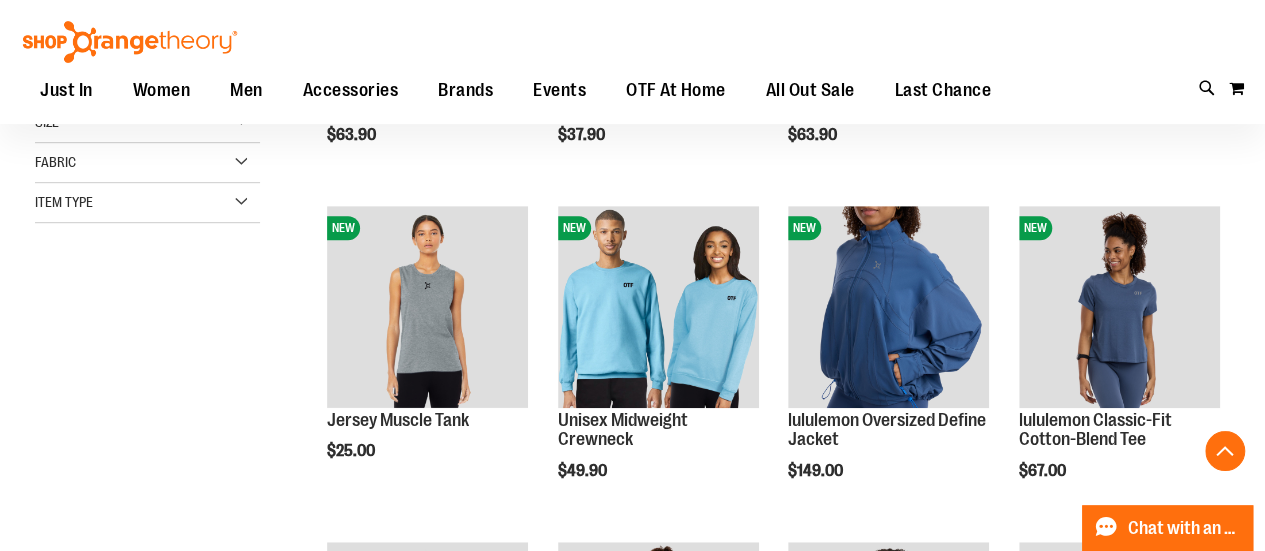 scroll, scrollTop: 533, scrollLeft: 0, axis: vertical 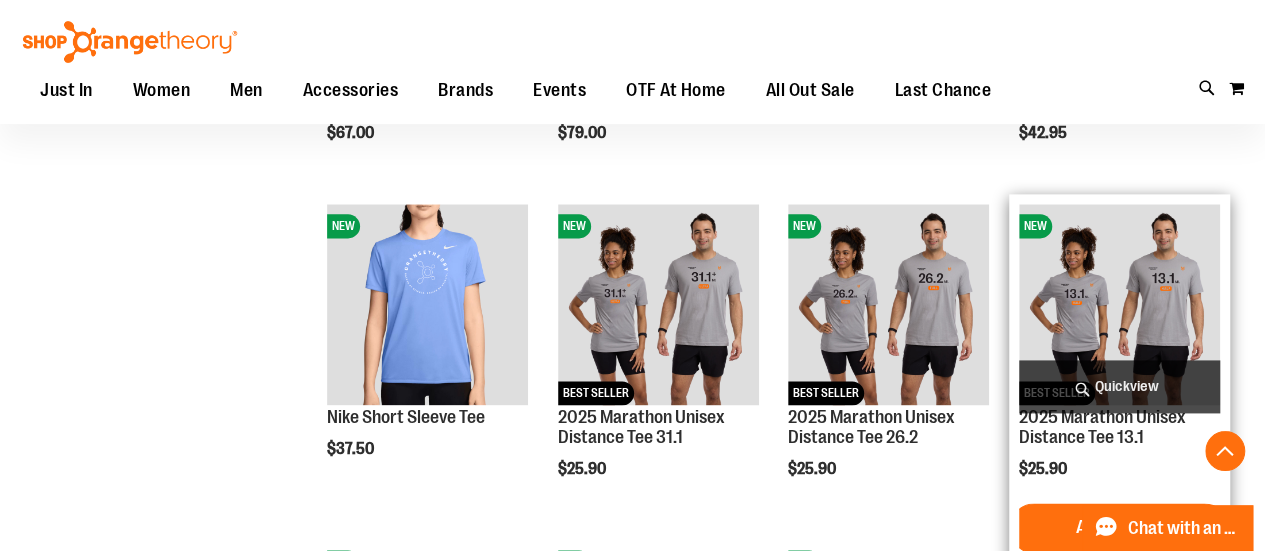 click at bounding box center [1119, 304] 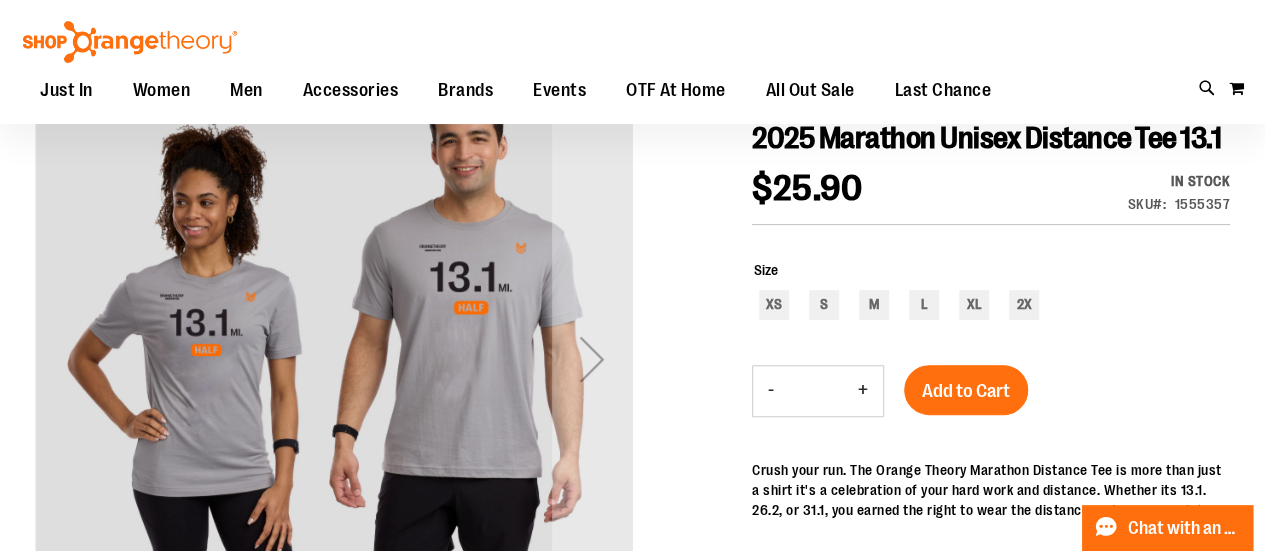 scroll, scrollTop: 266, scrollLeft: 0, axis: vertical 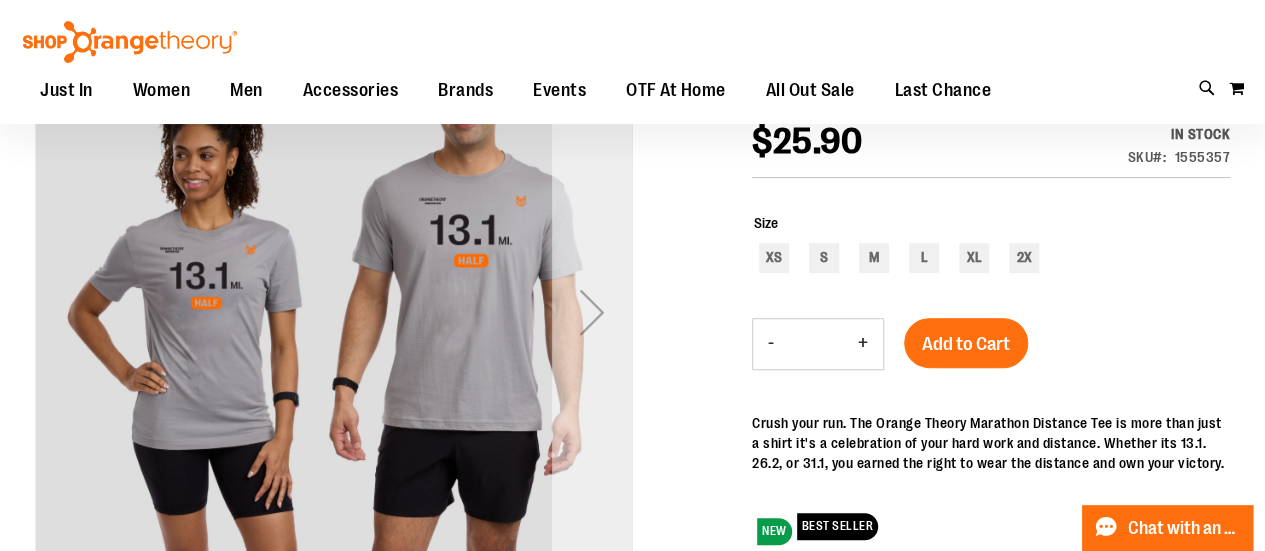 click at bounding box center (592, 312) 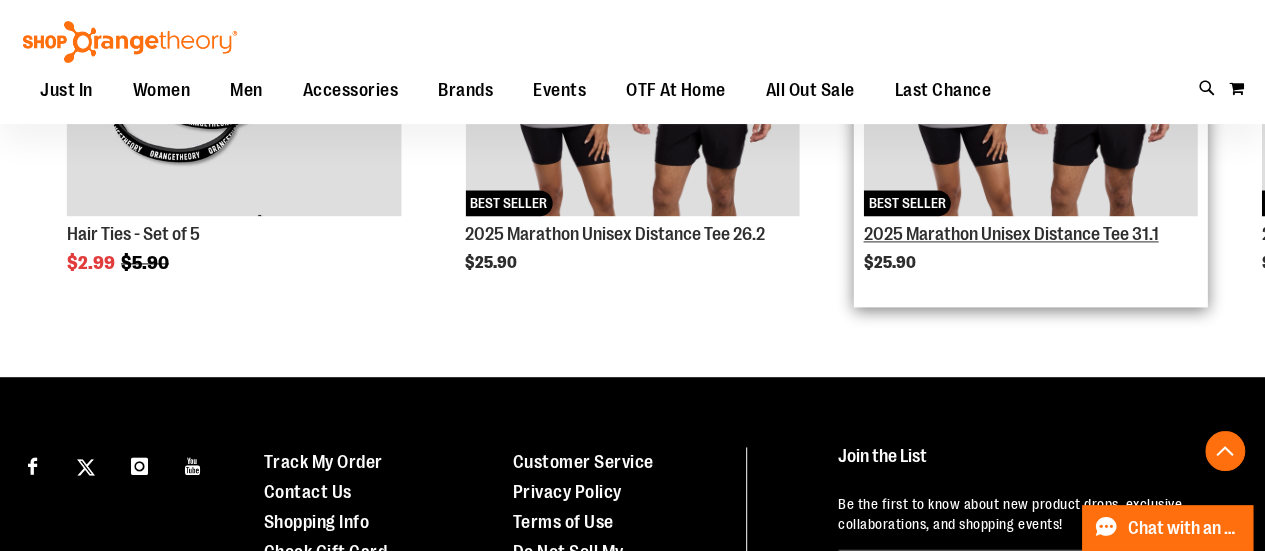 scroll, scrollTop: 1466, scrollLeft: 0, axis: vertical 